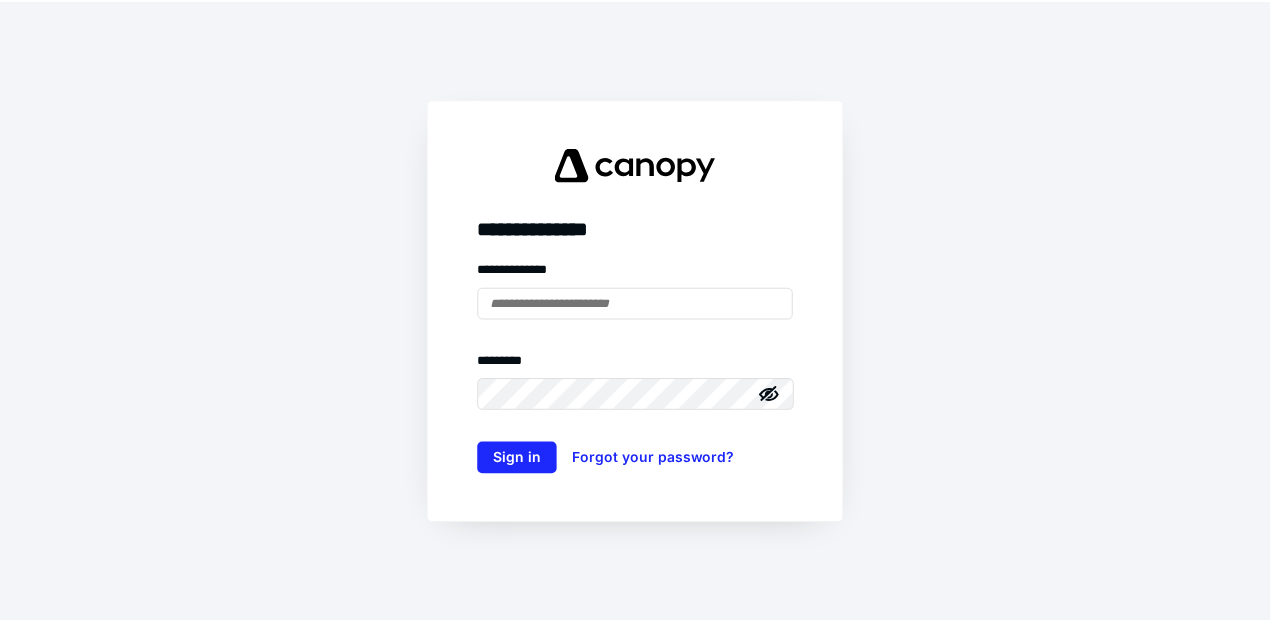 scroll, scrollTop: 0, scrollLeft: 0, axis: both 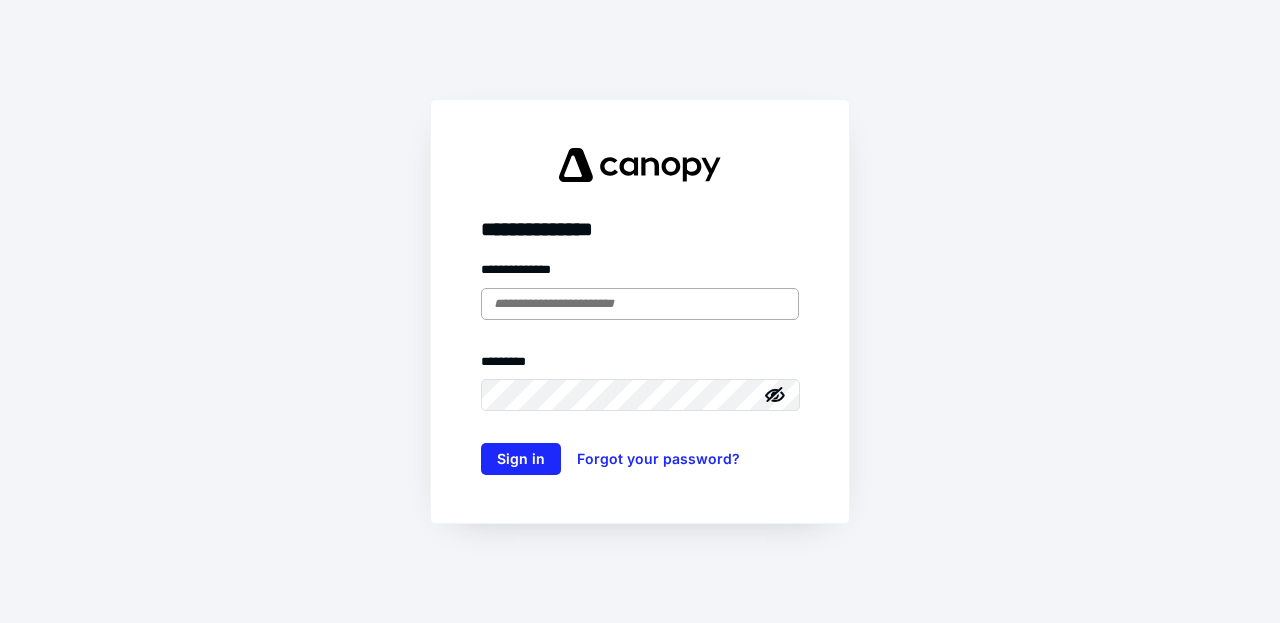 click at bounding box center [640, 304] 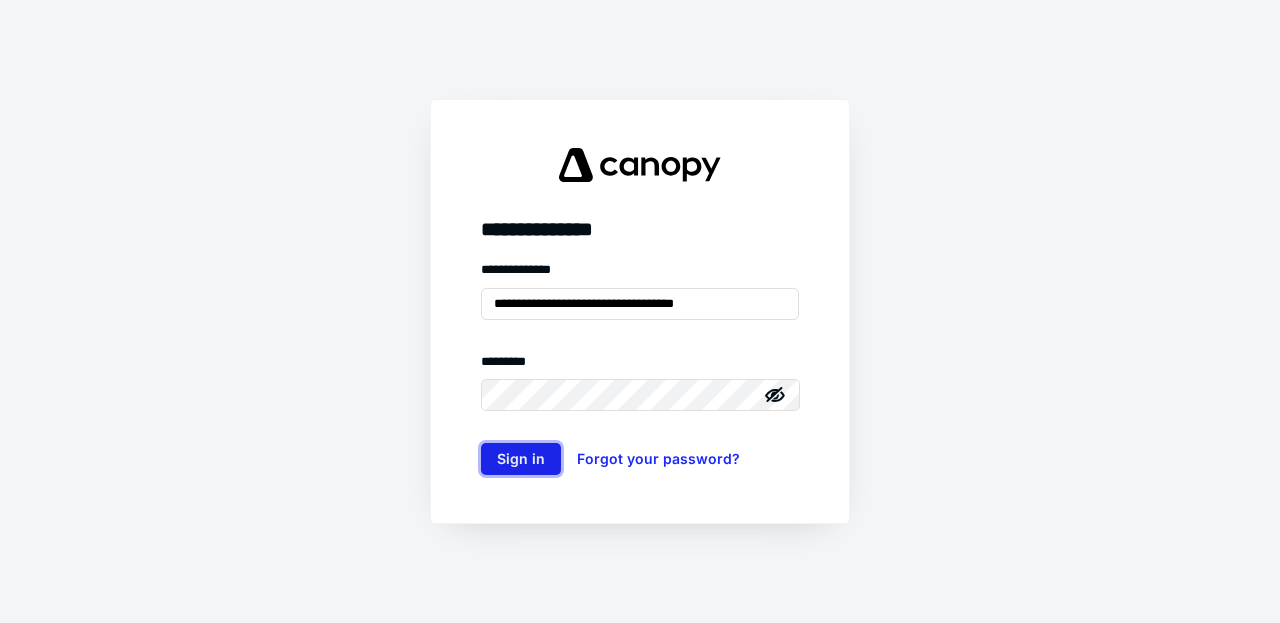 click on "Sign in" at bounding box center (521, 459) 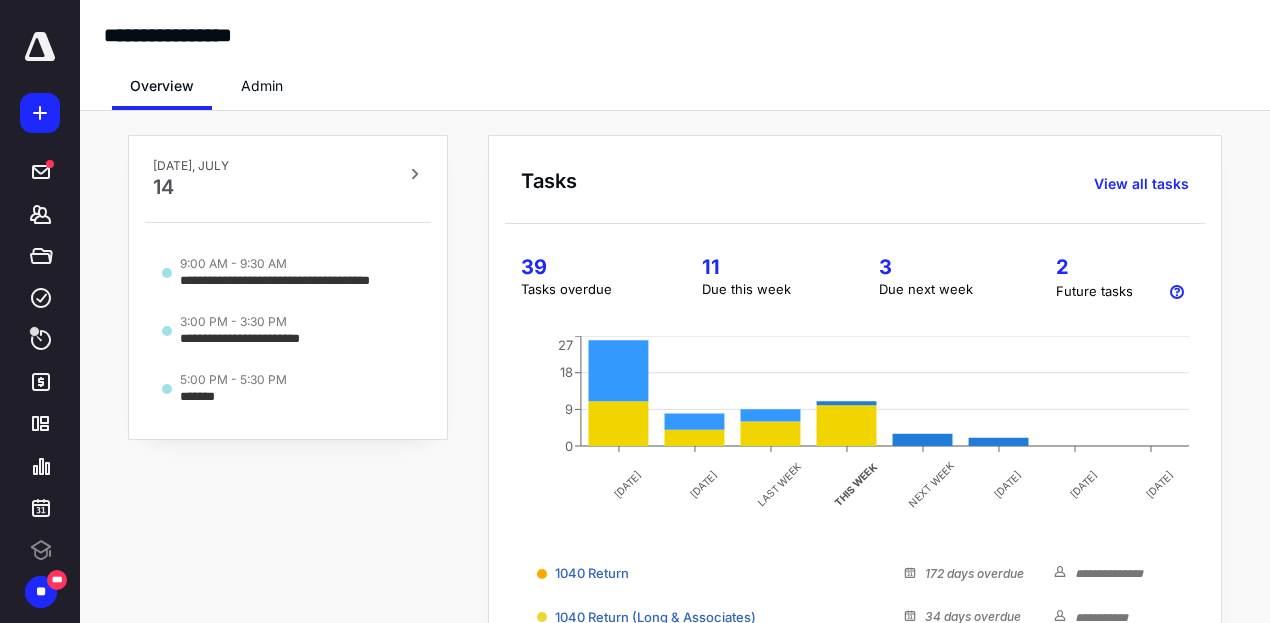 scroll, scrollTop: 0, scrollLeft: 0, axis: both 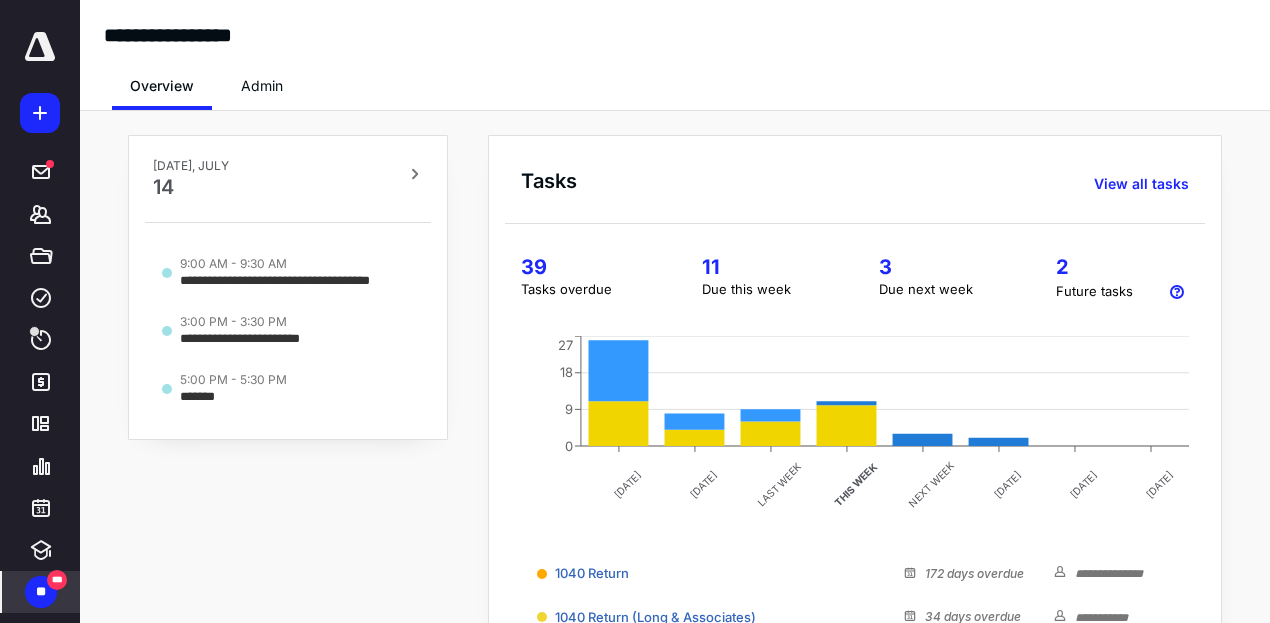 click on "***" at bounding box center [57, 580] 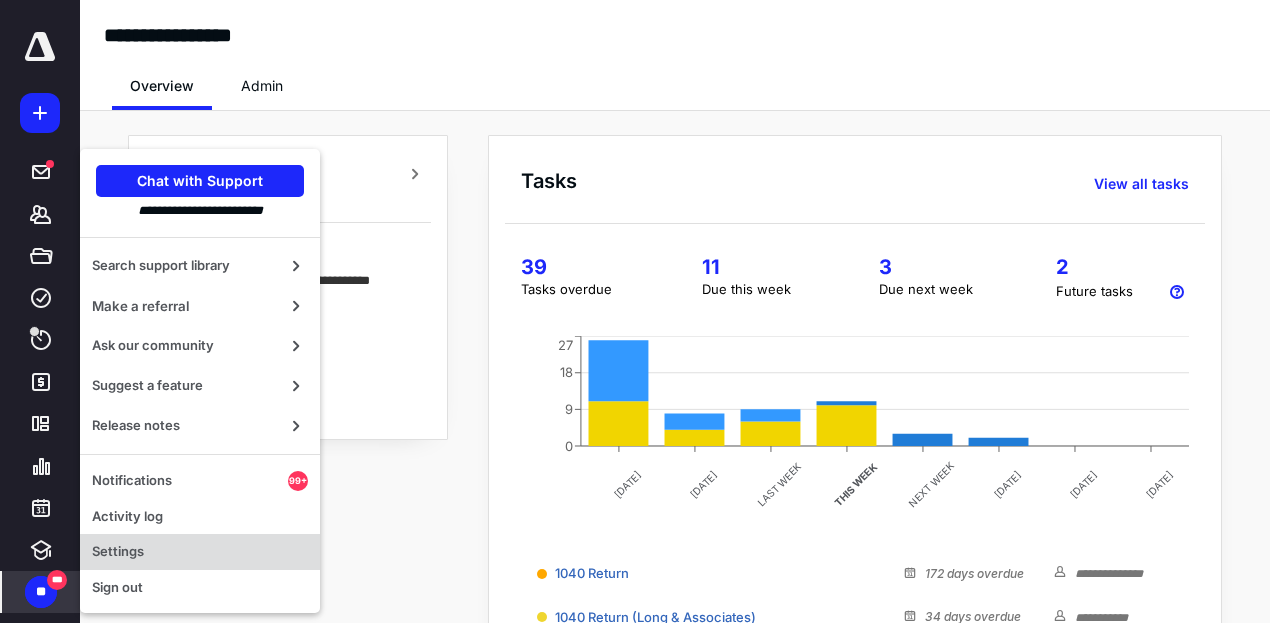 click on "Settings" at bounding box center (200, 552) 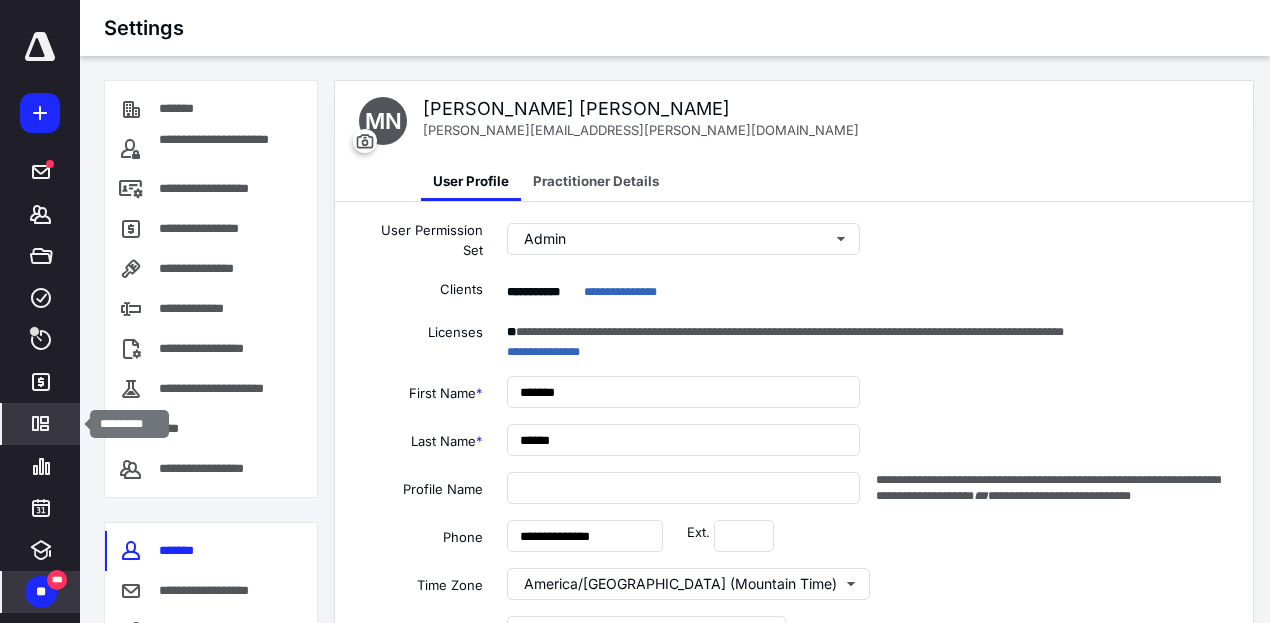 click 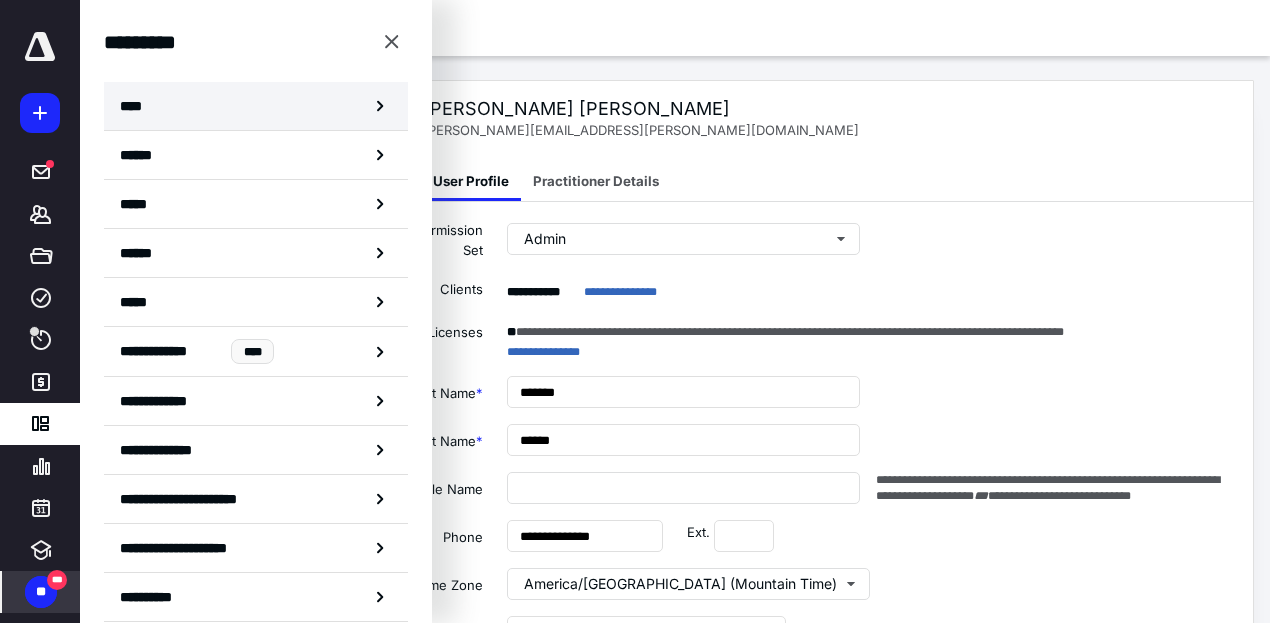 click on "****" at bounding box center [256, 106] 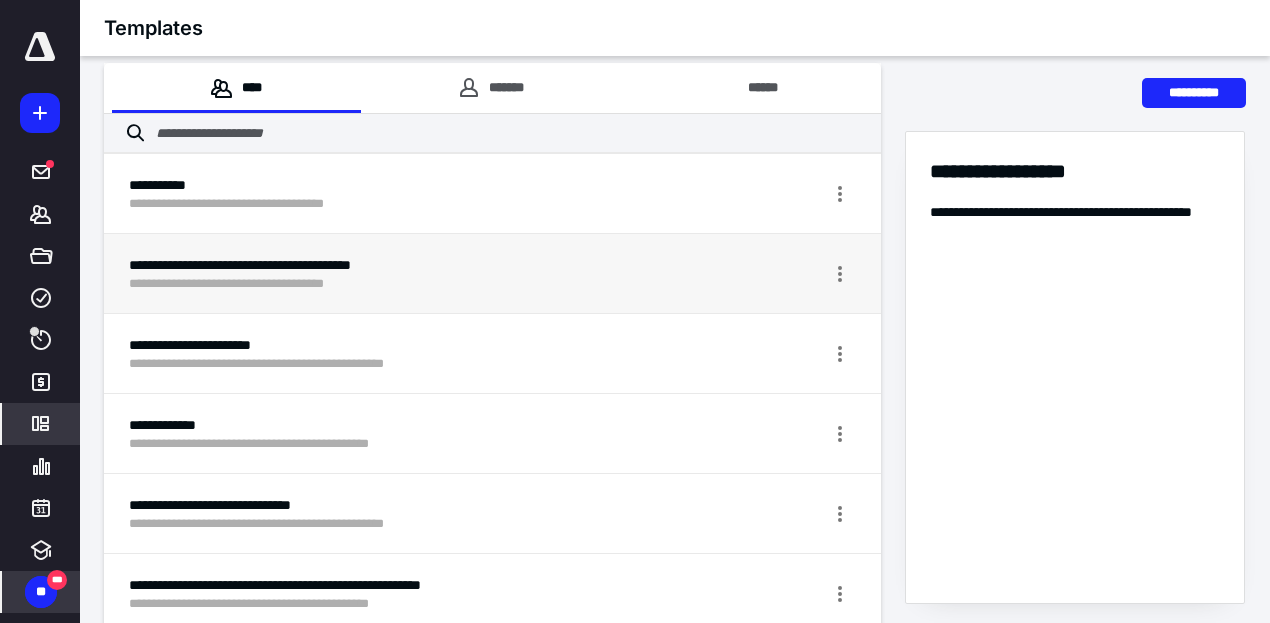 scroll, scrollTop: 128, scrollLeft: 0, axis: vertical 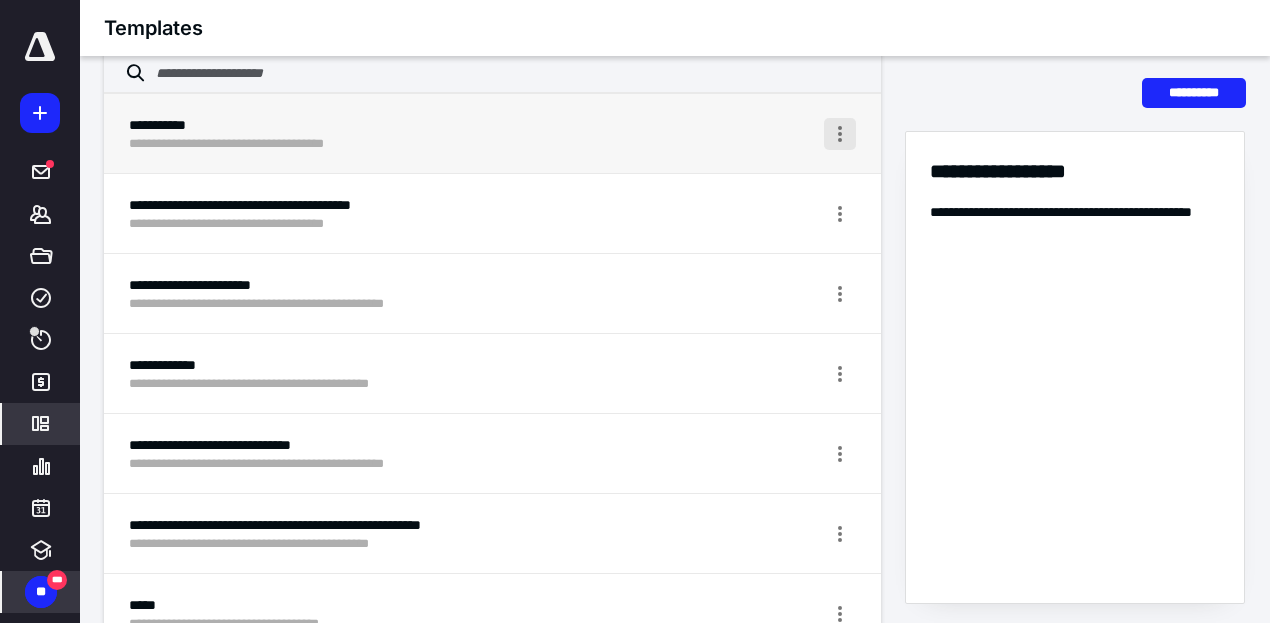click at bounding box center [840, 134] 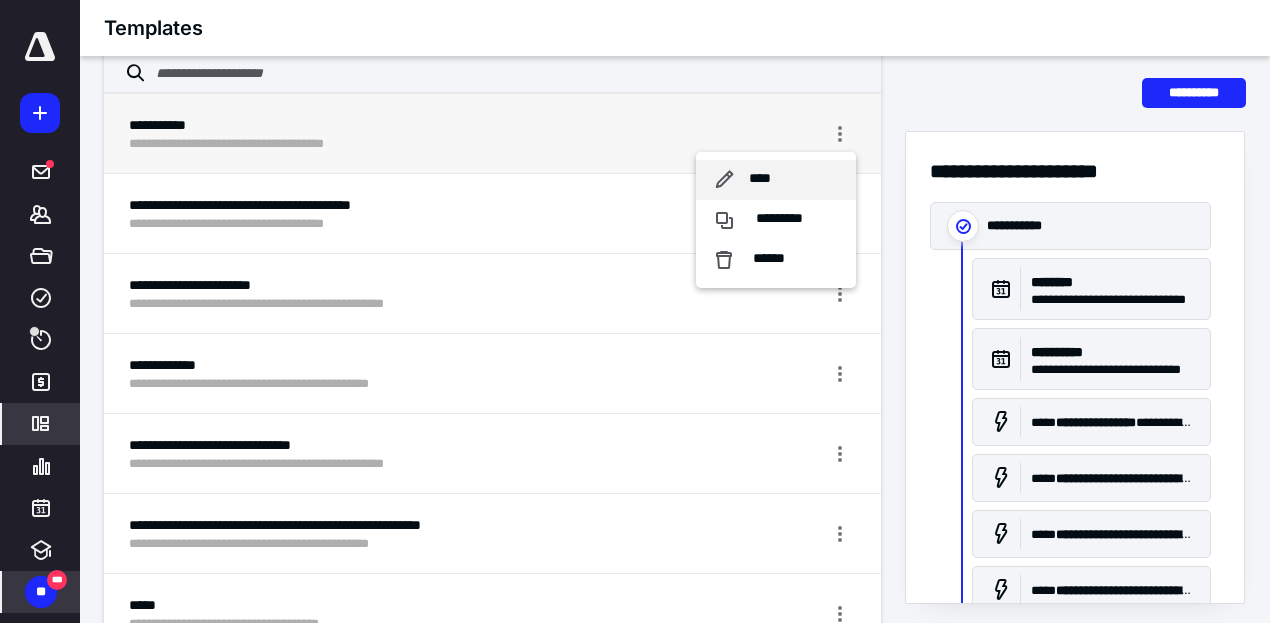 click on "****" at bounding box center (776, 180) 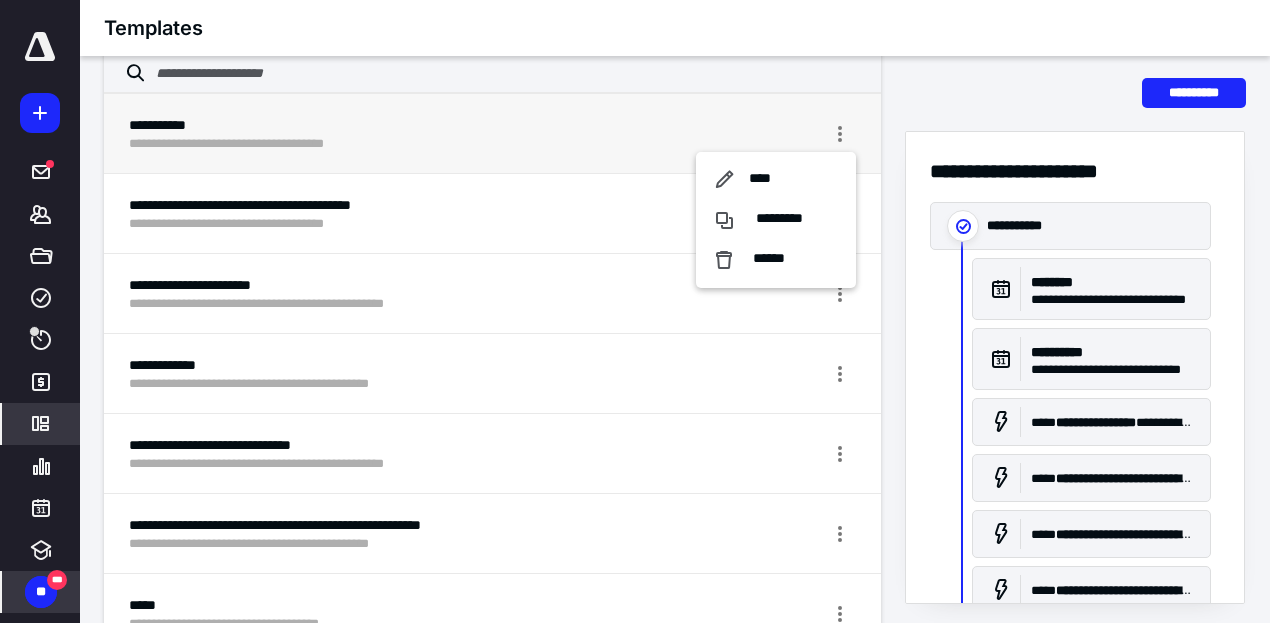 scroll, scrollTop: 15, scrollLeft: 0, axis: vertical 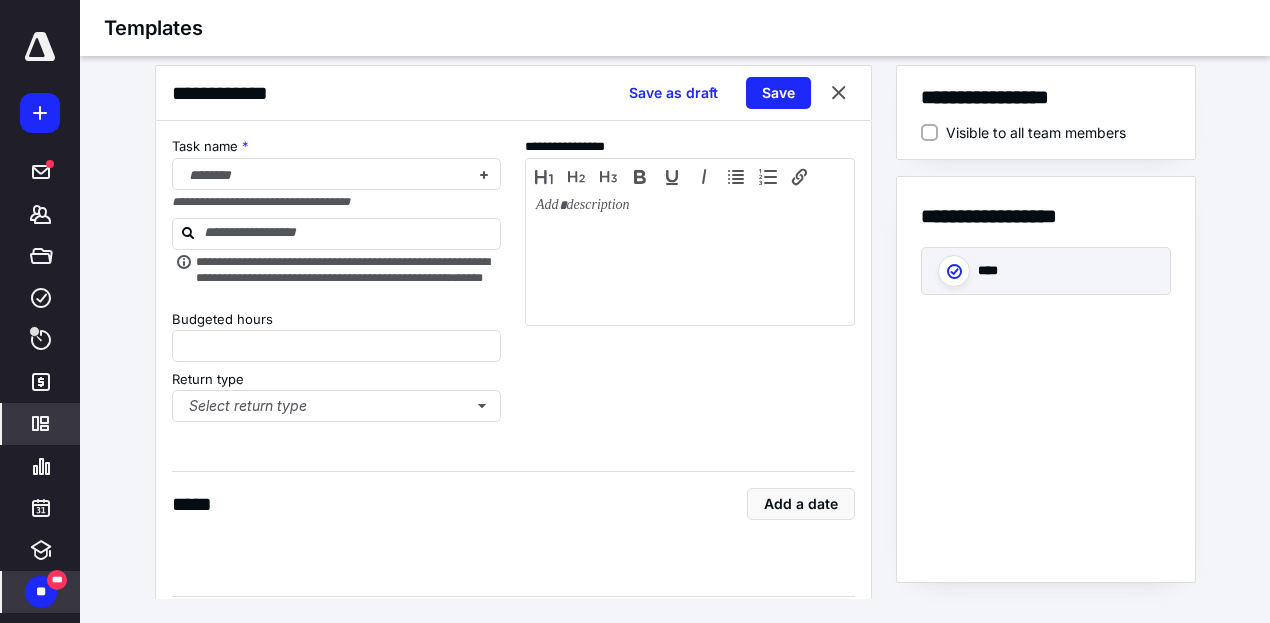 type on "*" 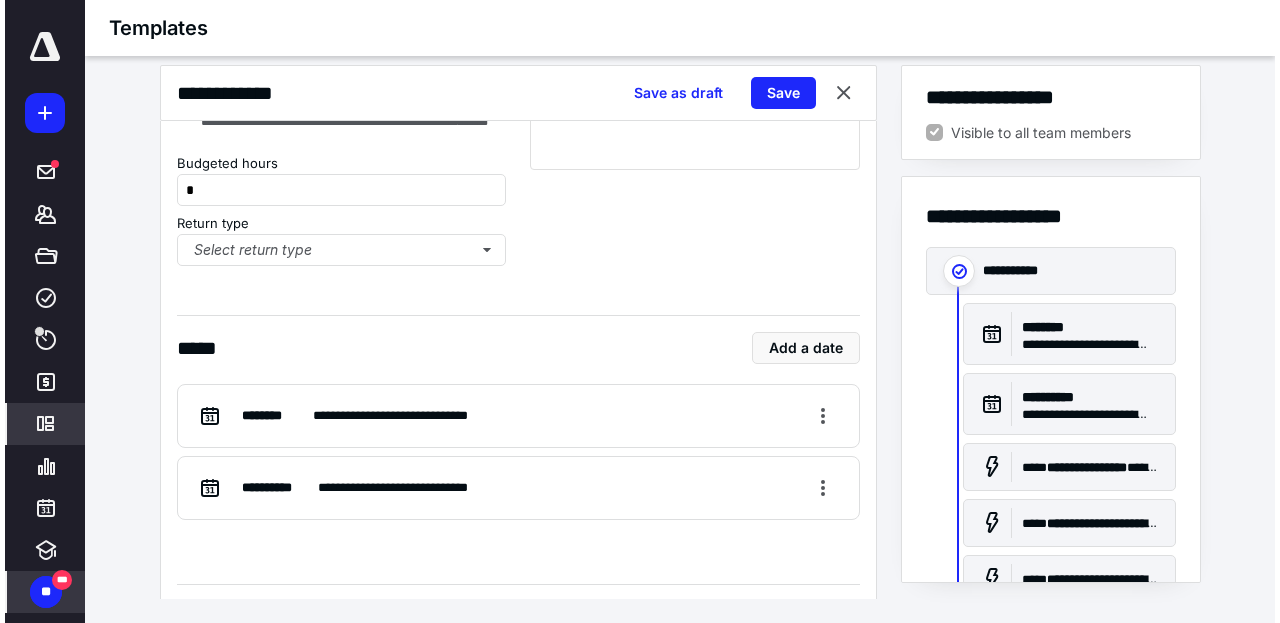 scroll, scrollTop: 298, scrollLeft: 0, axis: vertical 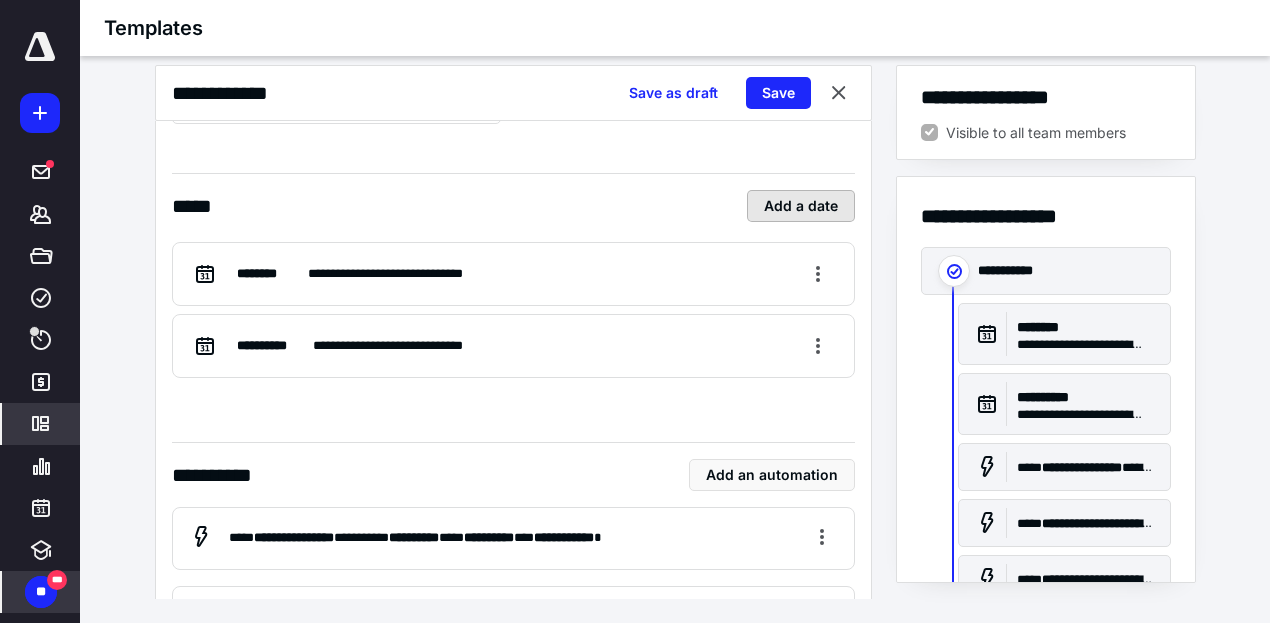 click on "Add a date" at bounding box center (801, 206) 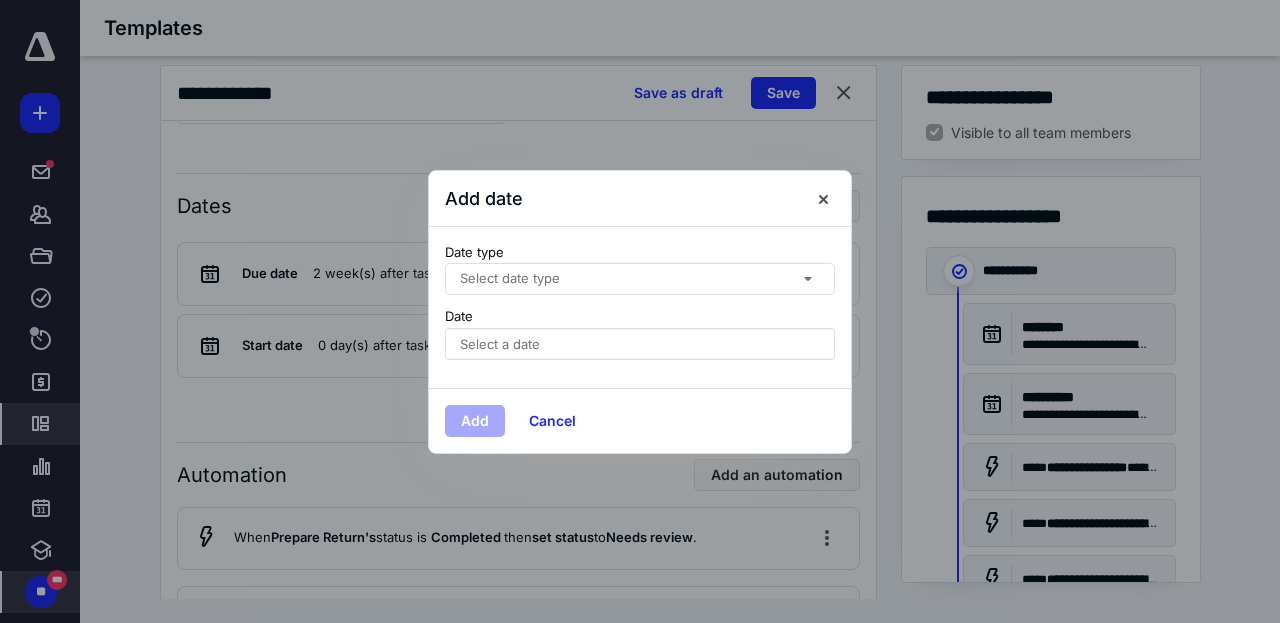 click on "Select date type" at bounding box center (640, 279) 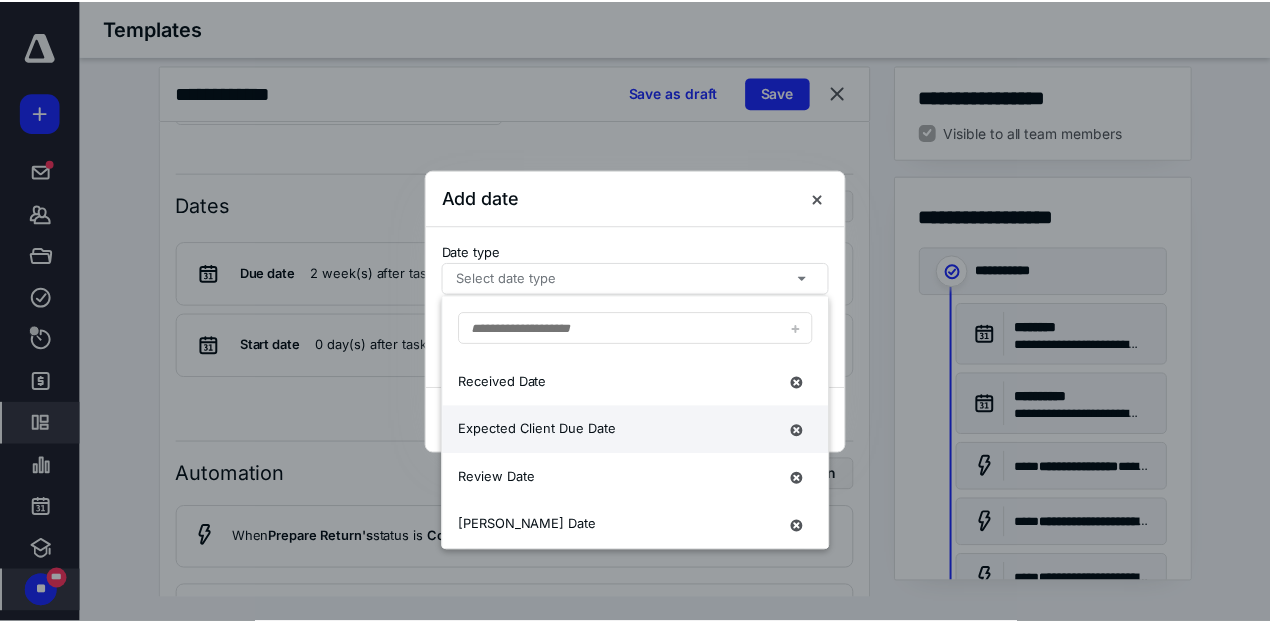 scroll, scrollTop: 0, scrollLeft: 0, axis: both 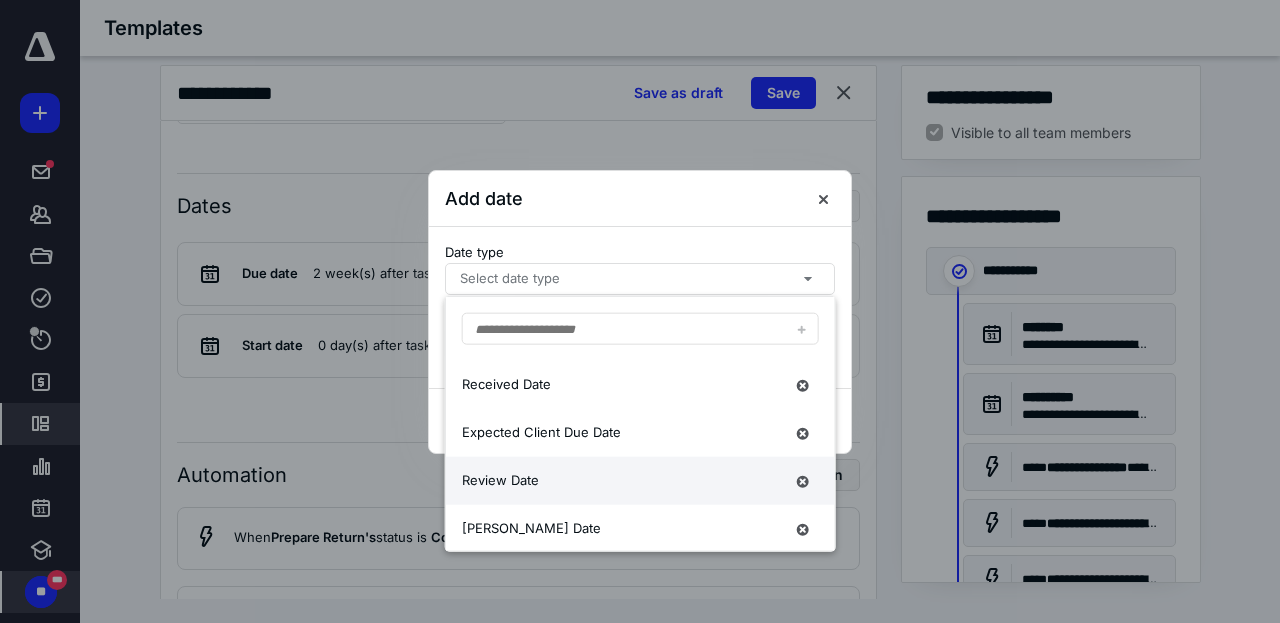 click on "Review Date" at bounding box center [622, 481] 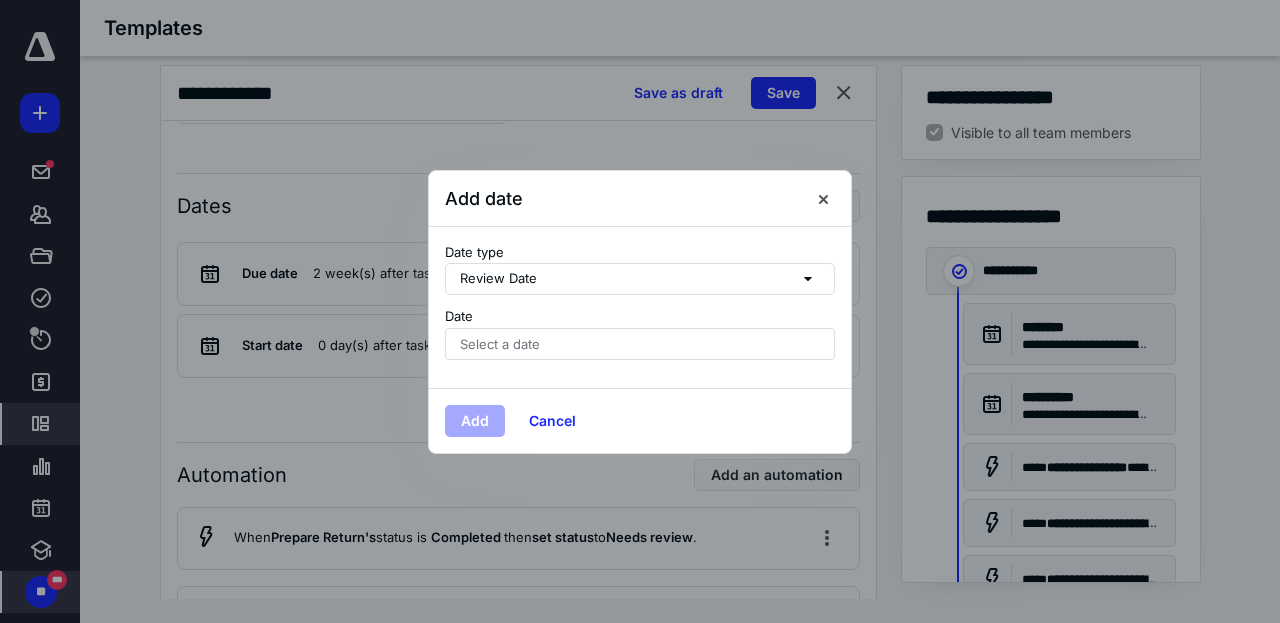 click on "Select a date" at bounding box center (640, 344) 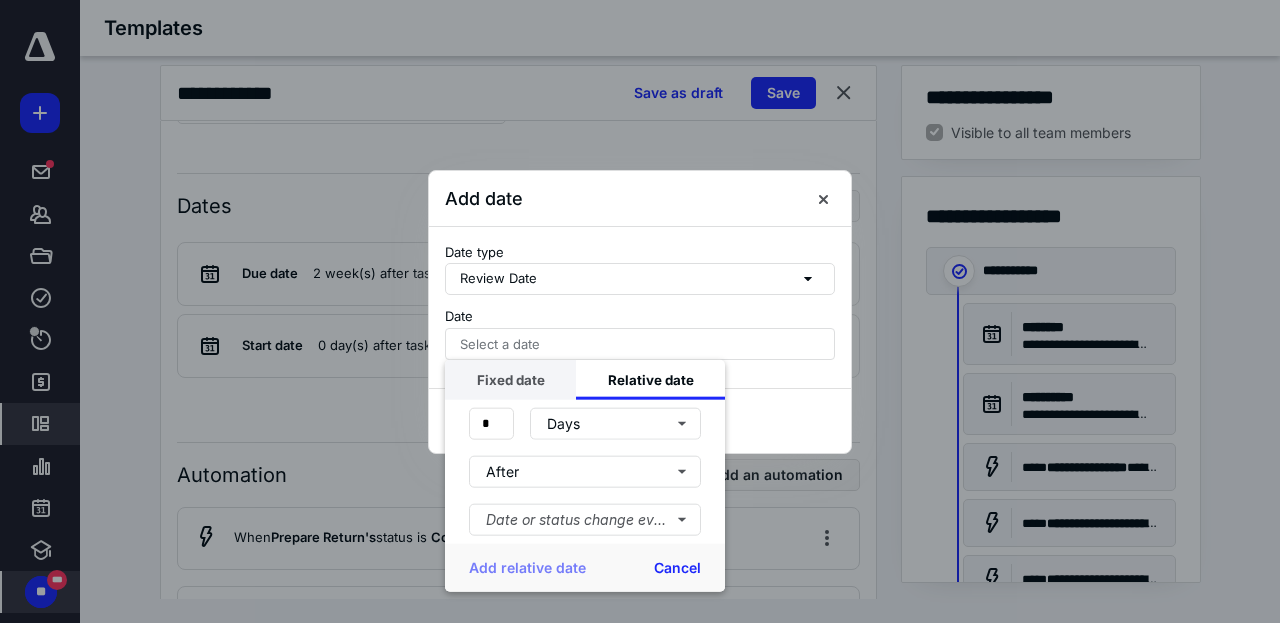 click on "Fixed date" at bounding box center [510, 379] 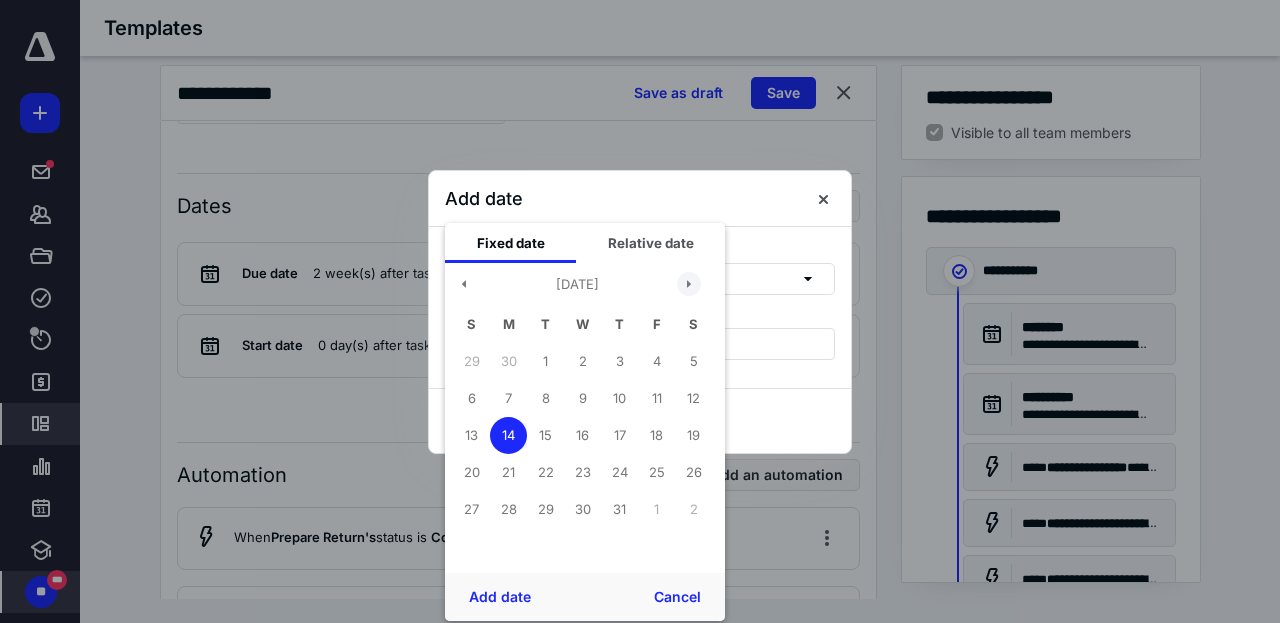 click at bounding box center (689, 284) 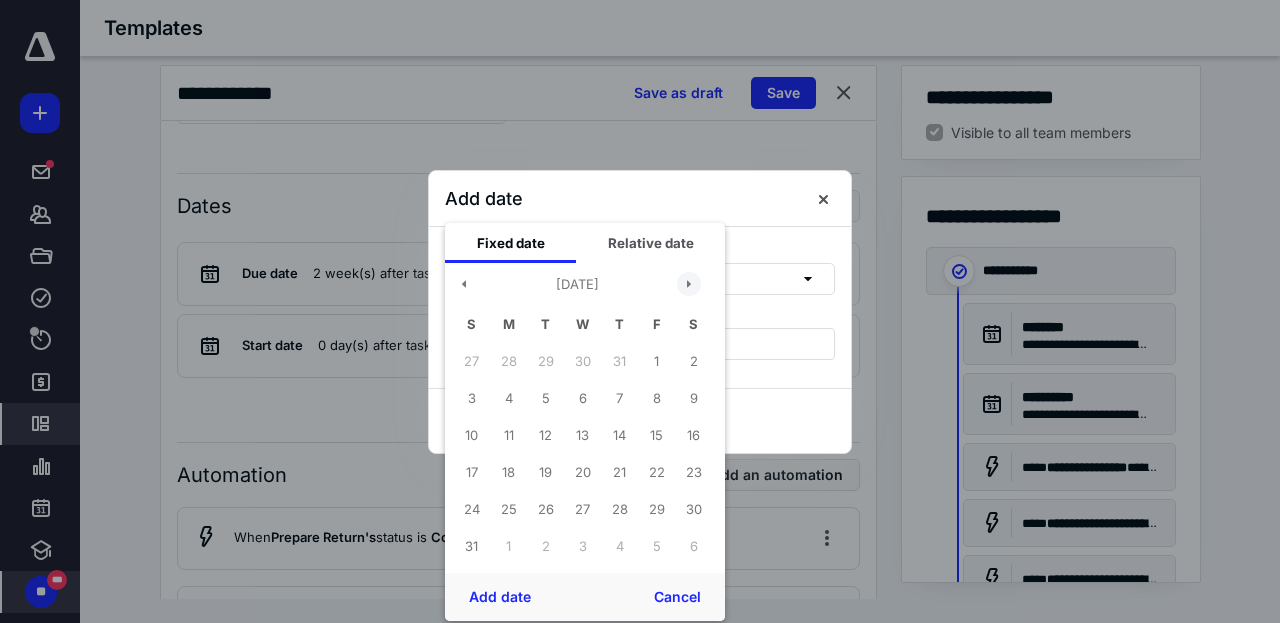 click at bounding box center (689, 284) 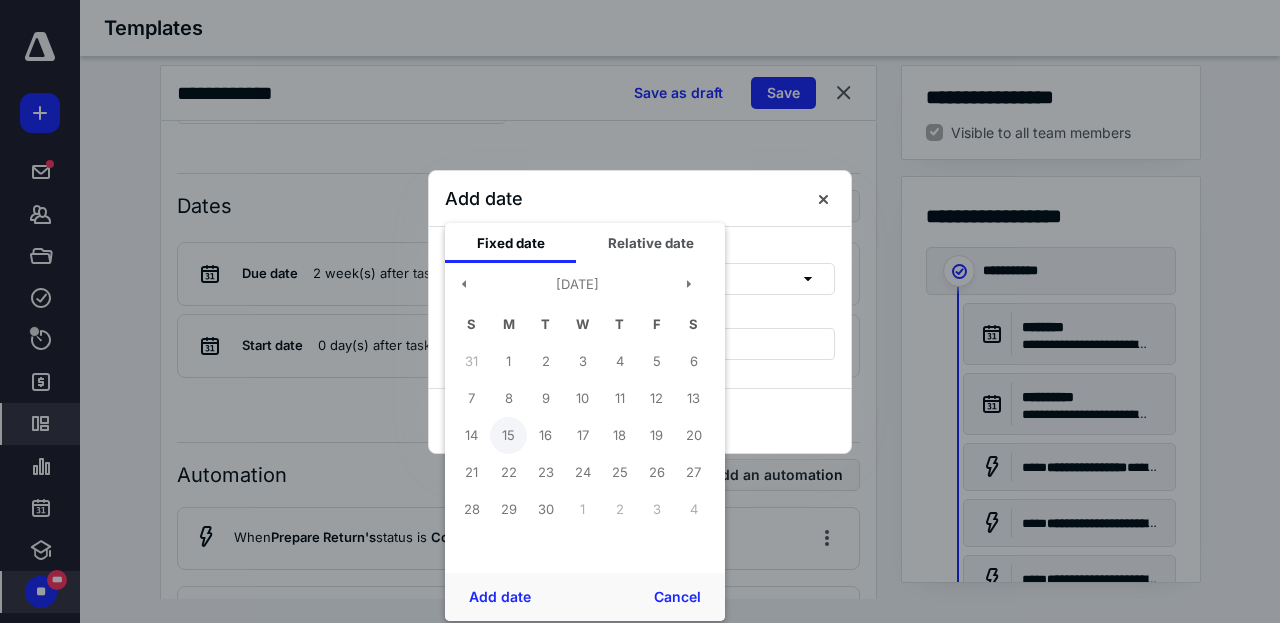 click on "15" at bounding box center [508, 435] 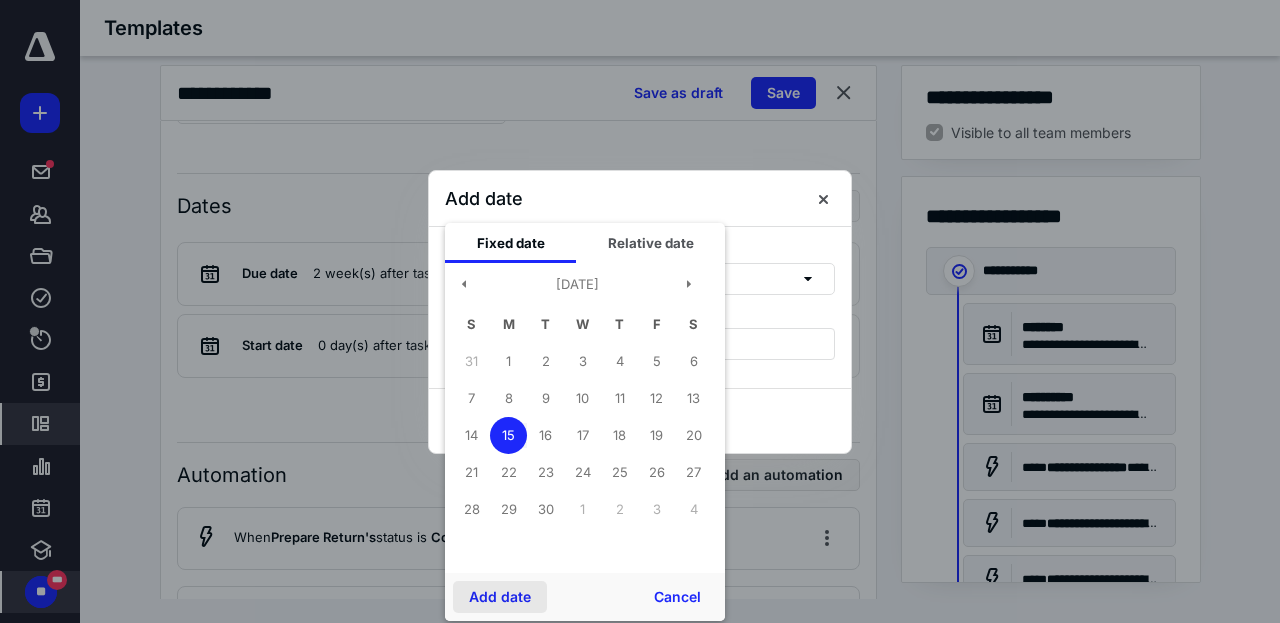 click on "Add date" at bounding box center (500, 597) 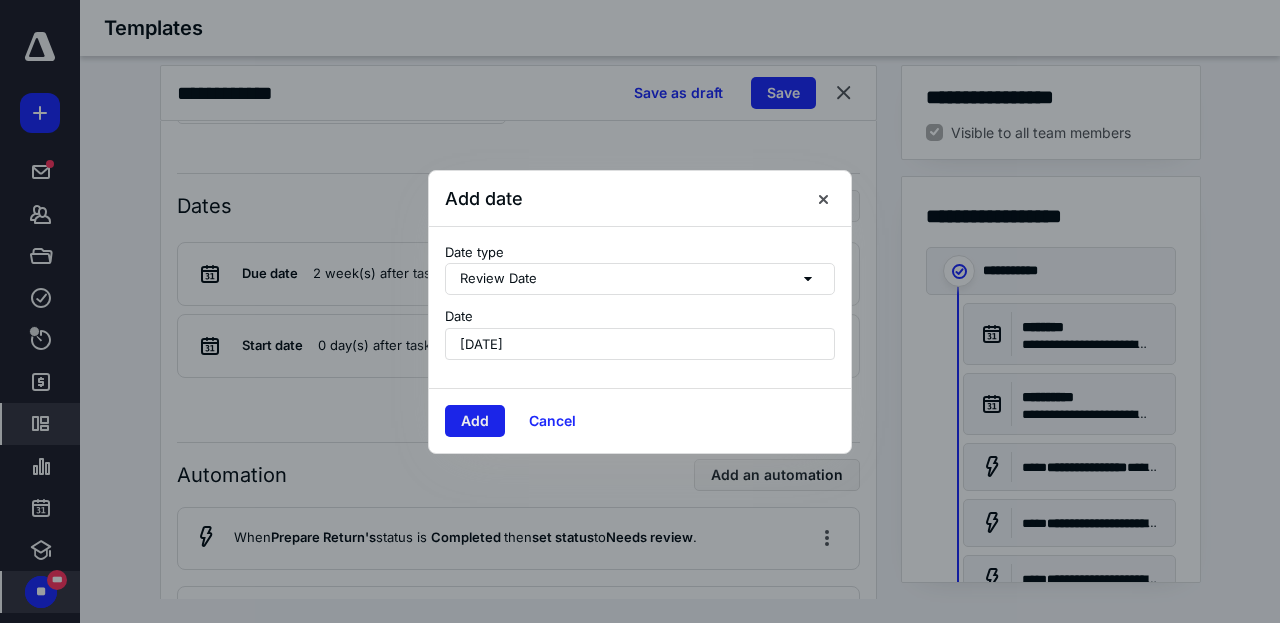 click on "Add" at bounding box center [475, 421] 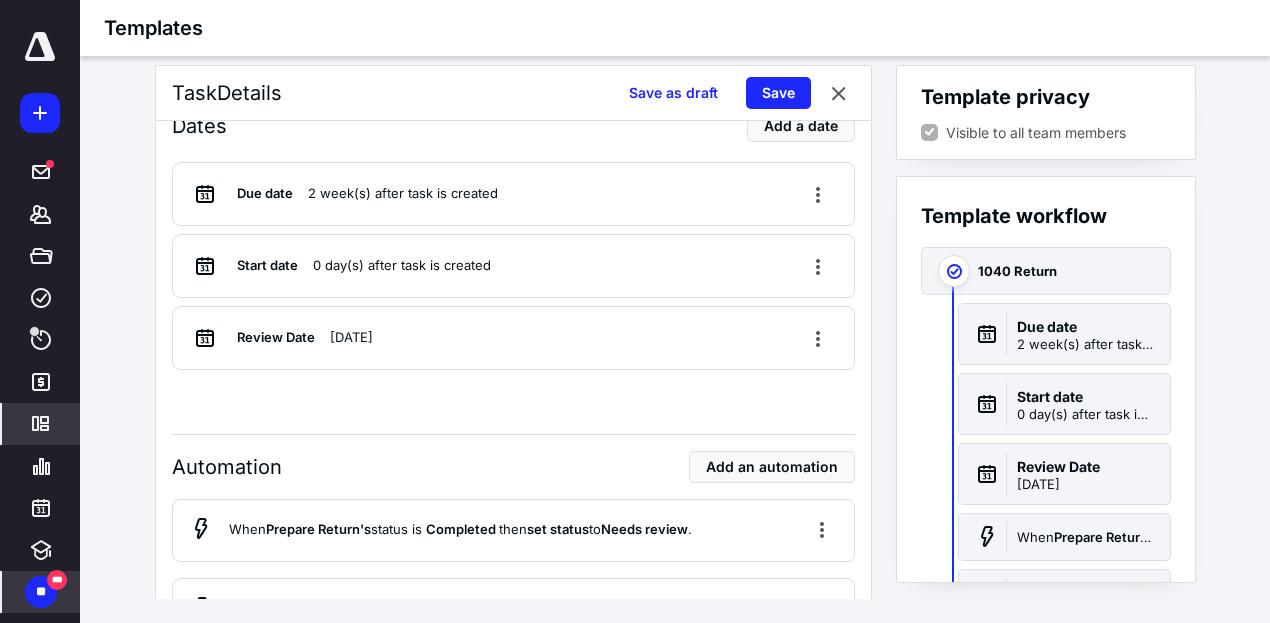scroll, scrollTop: 376, scrollLeft: 0, axis: vertical 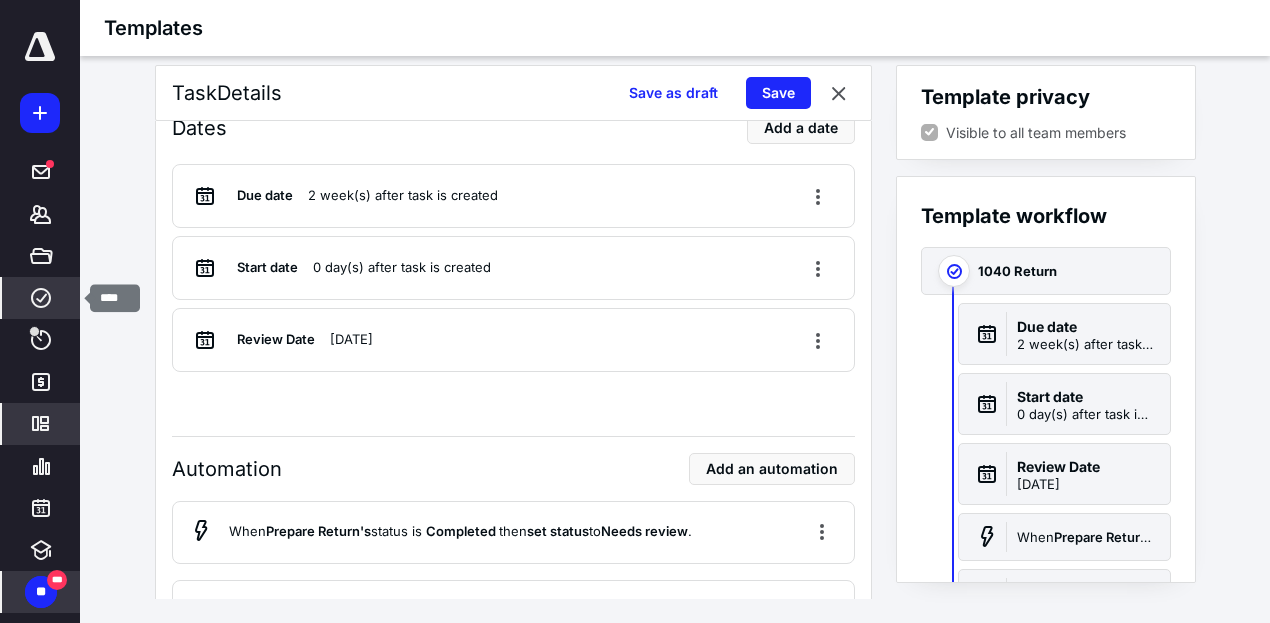 click 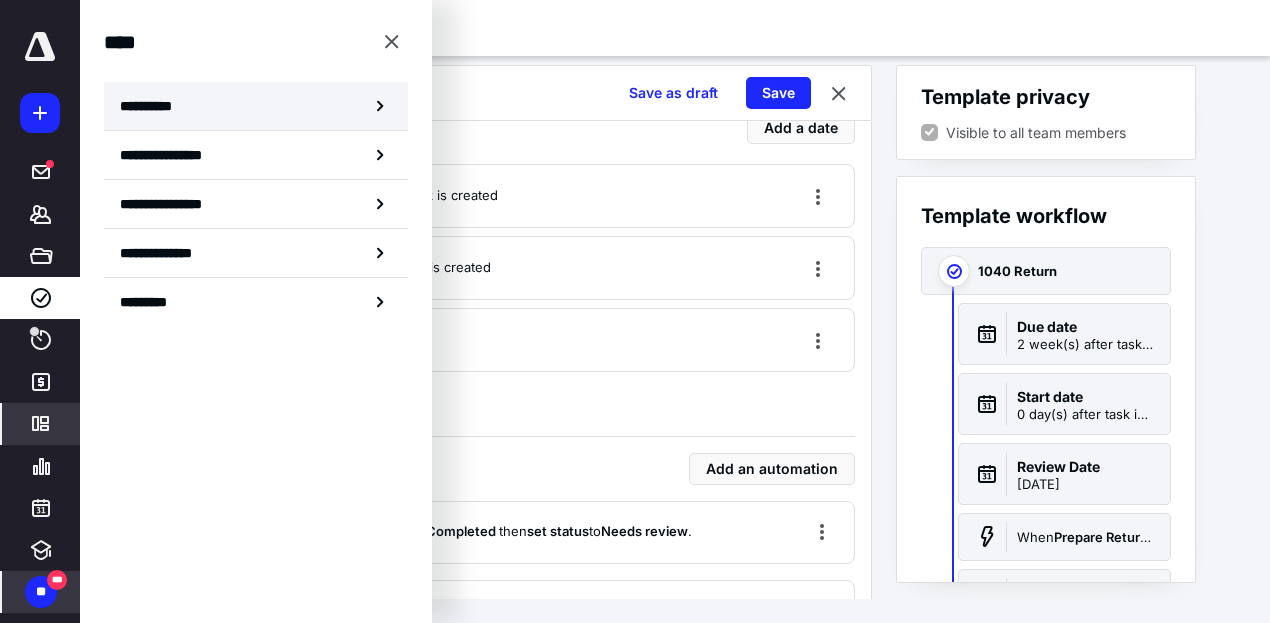 click on "**********" at bounding box center [256, 106] 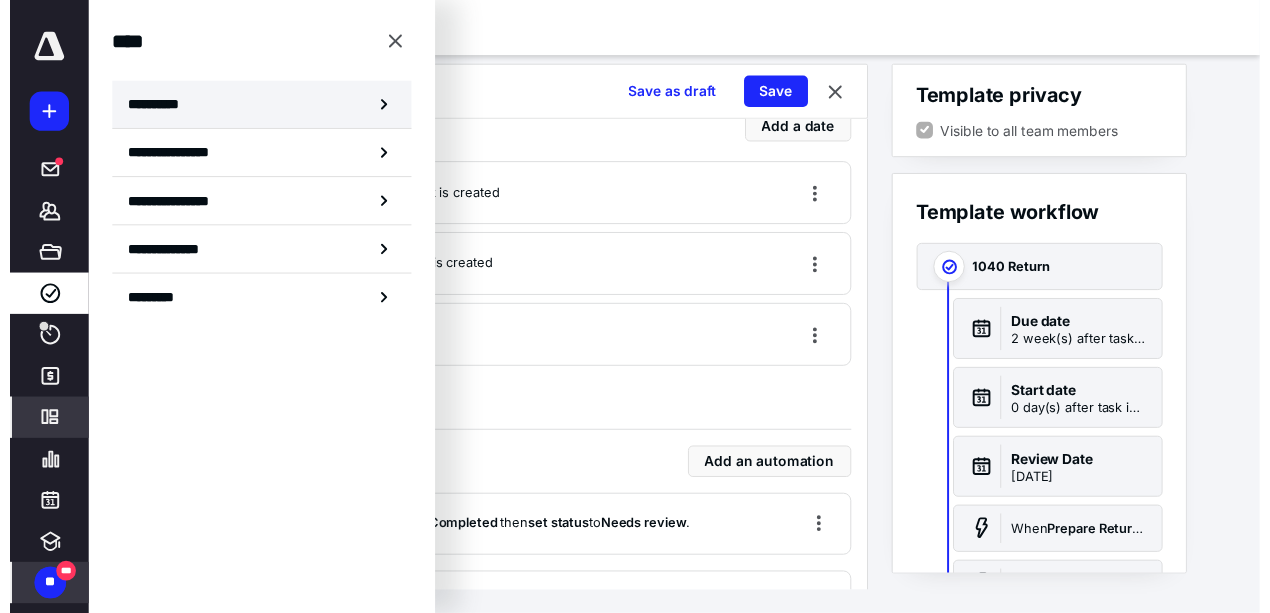 scroll, scrollTop: 0, scrollLeft: 0, axis: both 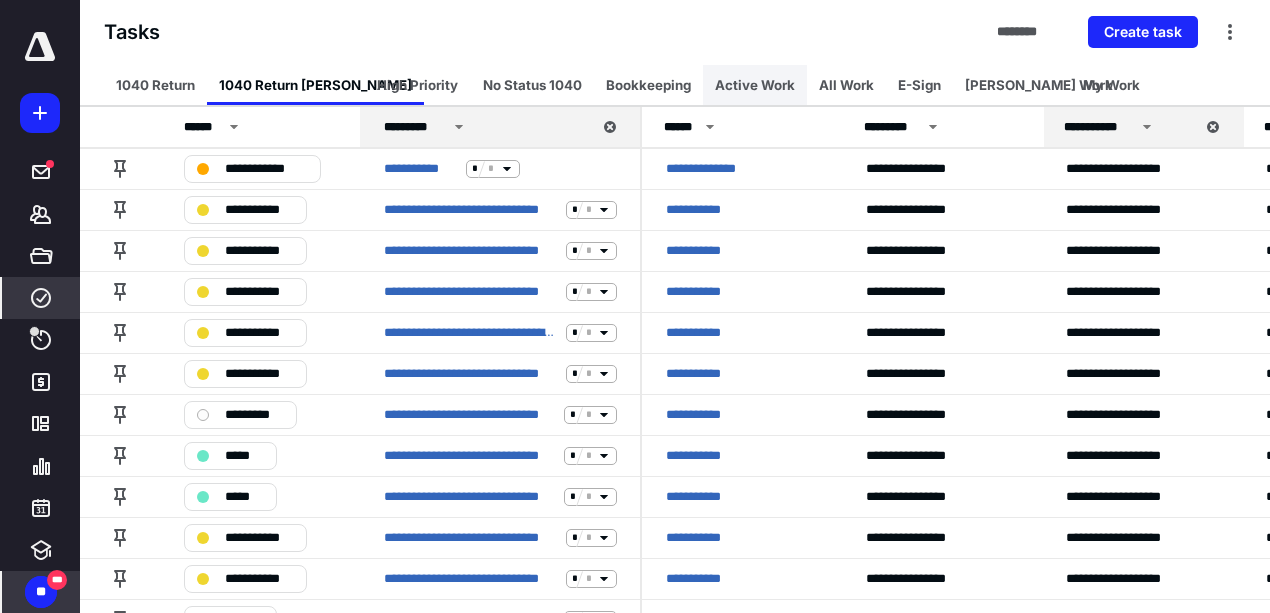 click on "Active Work" at bounding box center [755, 85] 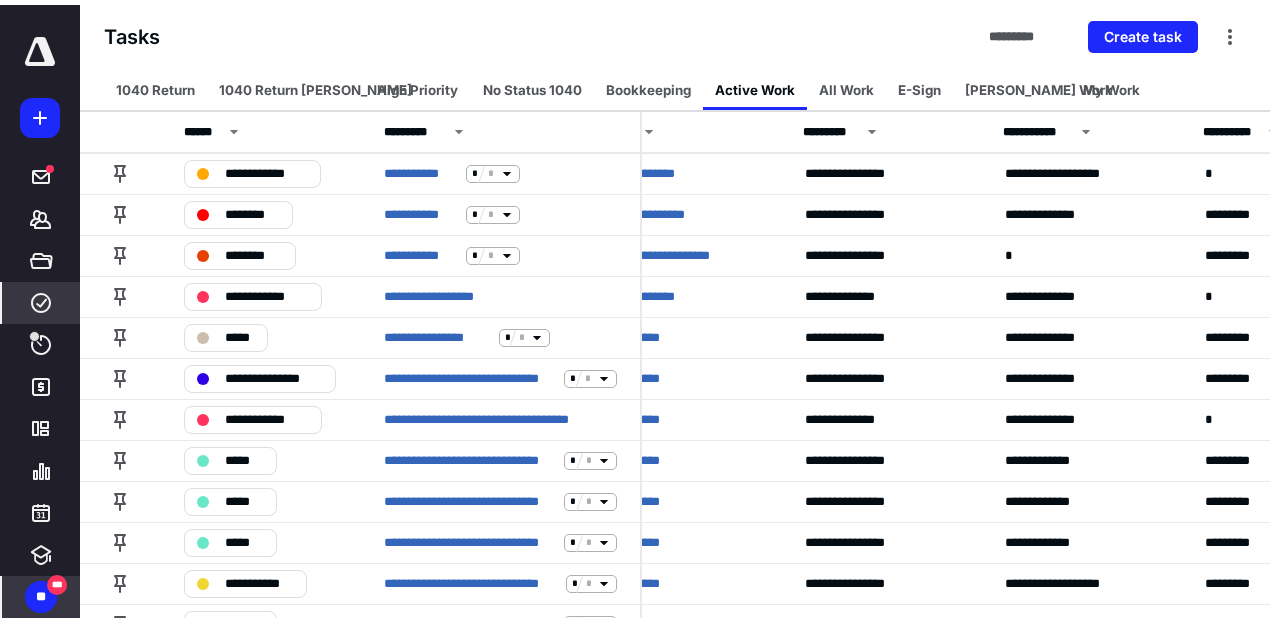 scroll, scrollTop: 0, scrollLeft: 0, axis: both 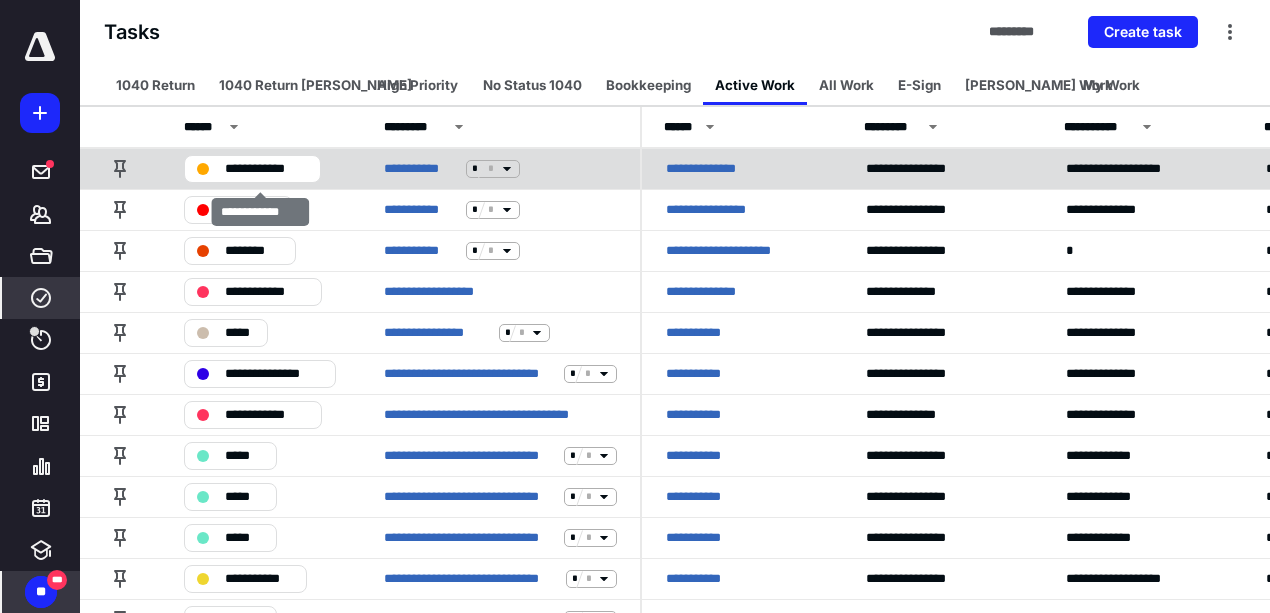 click on "**********" at bounding box center (266, 169) 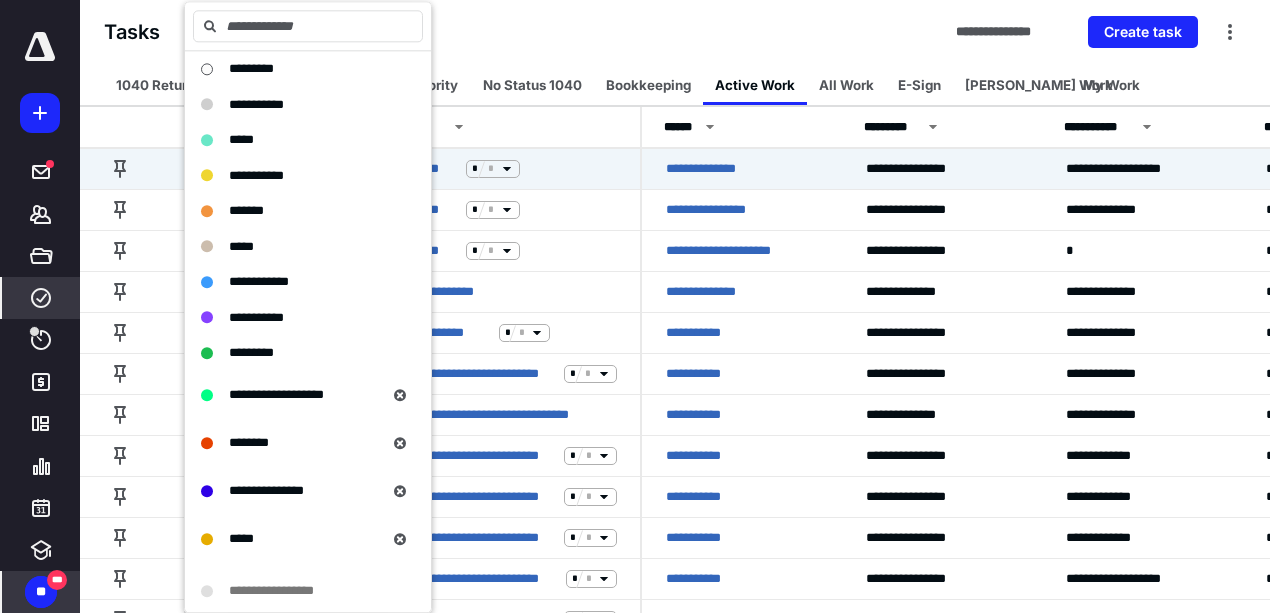 click on "**********" at bounding box center (675, 32) 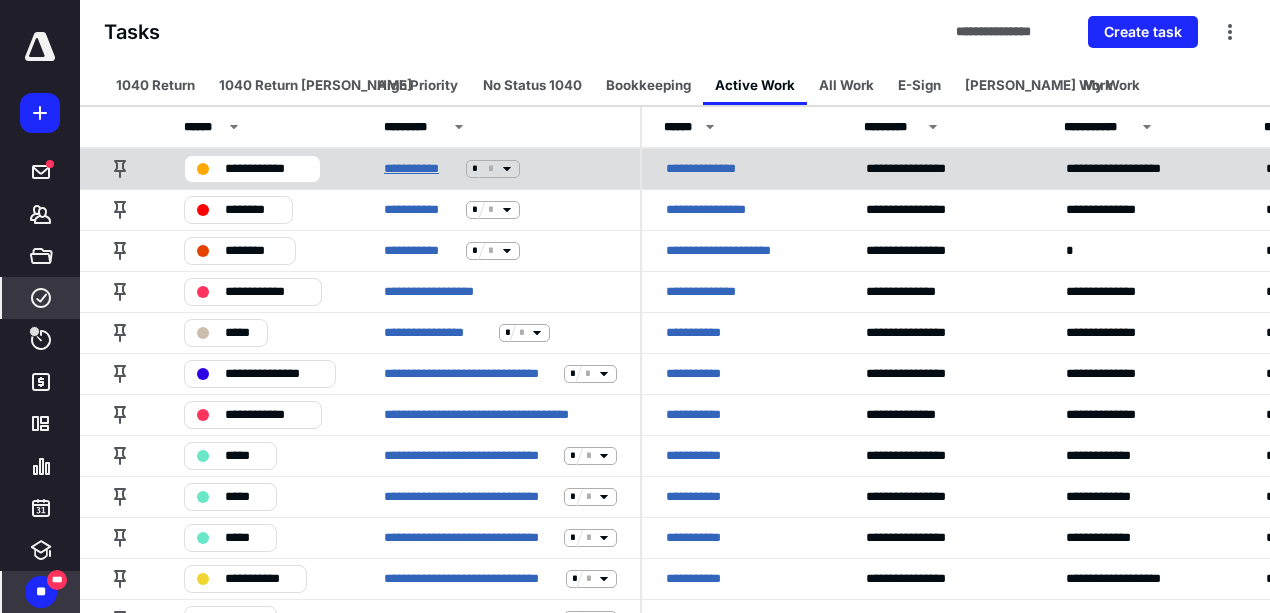 click on "**********" at bounding box center (421, 169) 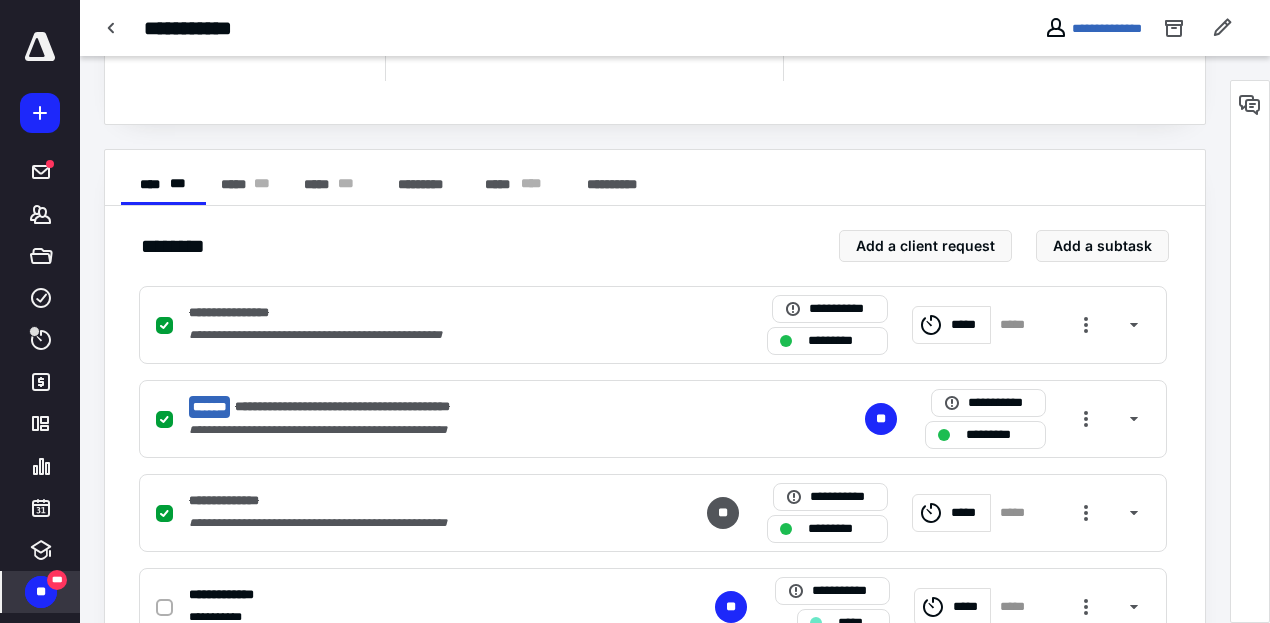 scroll, scrollTop: 291, scrollLeft: 0, axis: vertical 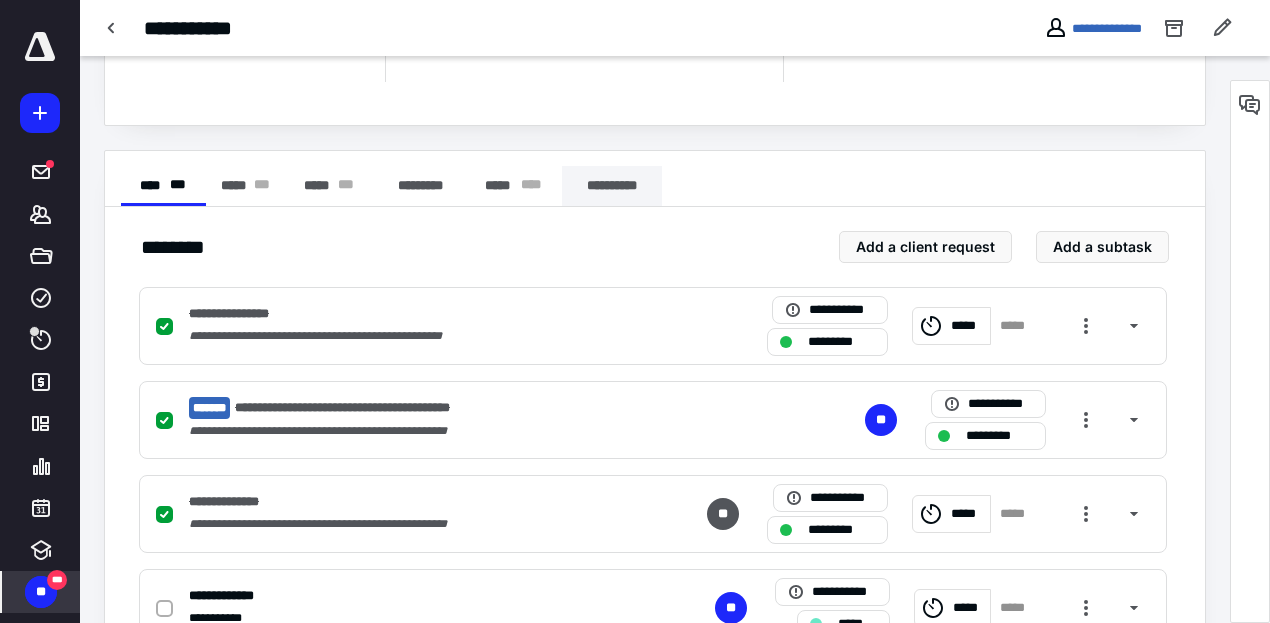 click on "**********" at bounding box center (612, 186) 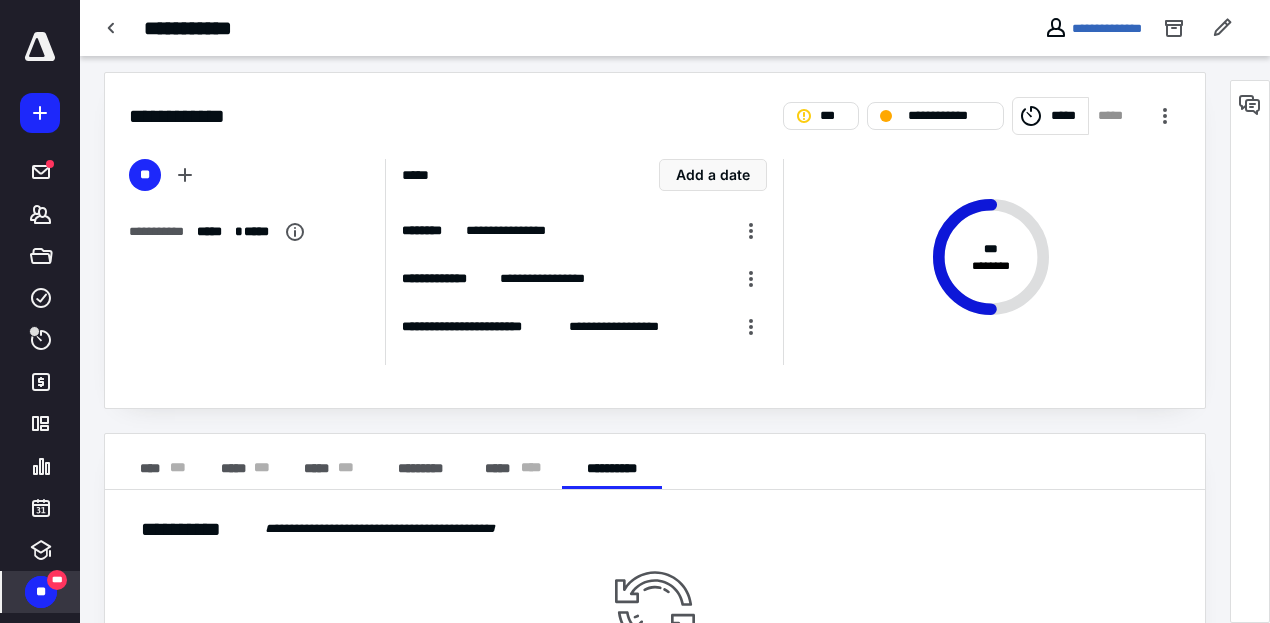 scroll, scrollTop: 0, scrollLeft: 0, axis: both 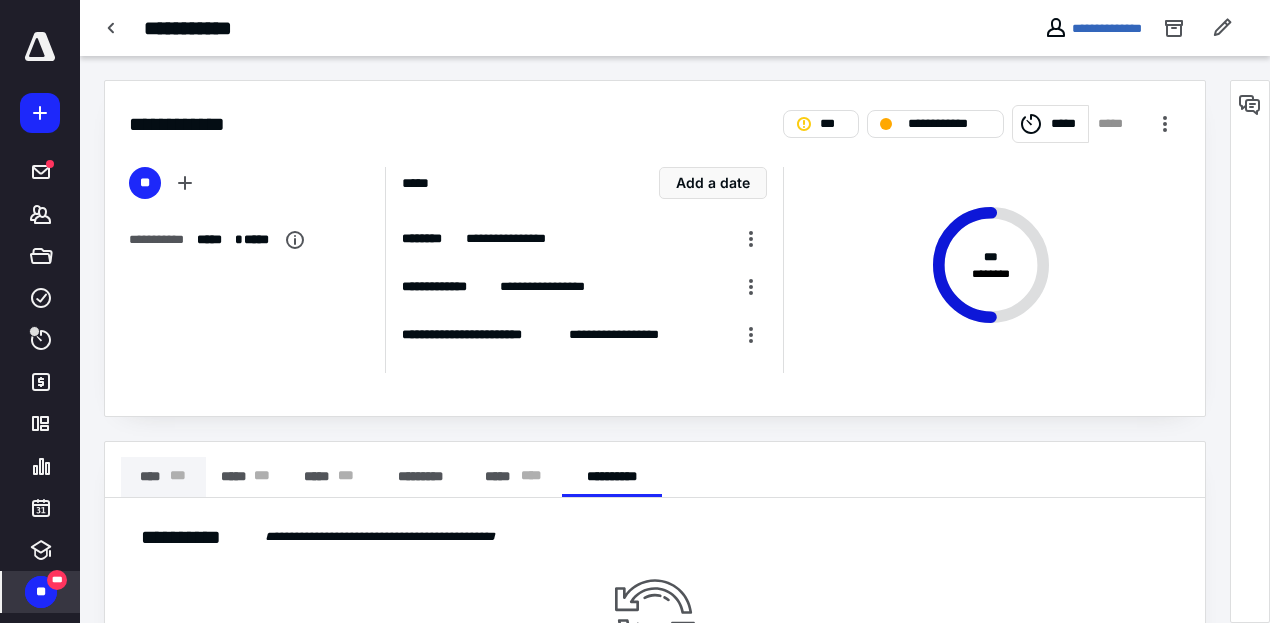 click on "**** * * *" at bounding box center [163, 477] 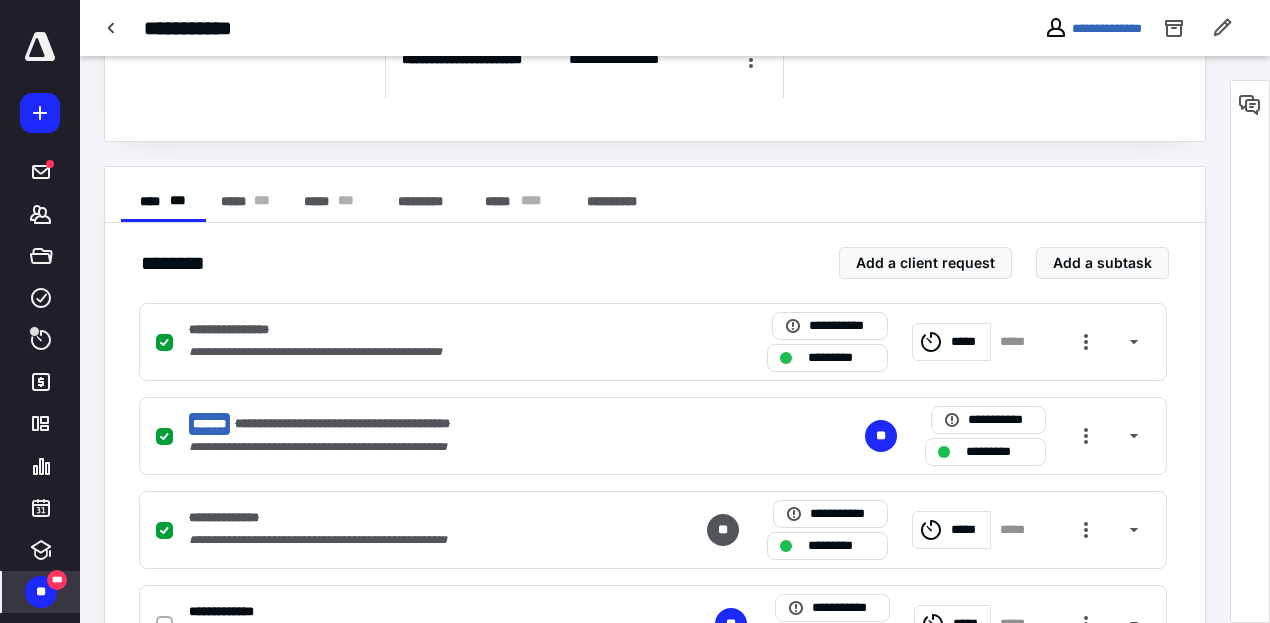 scroll, scrollTop: 321, scrollLeft: 0, axis: vertical 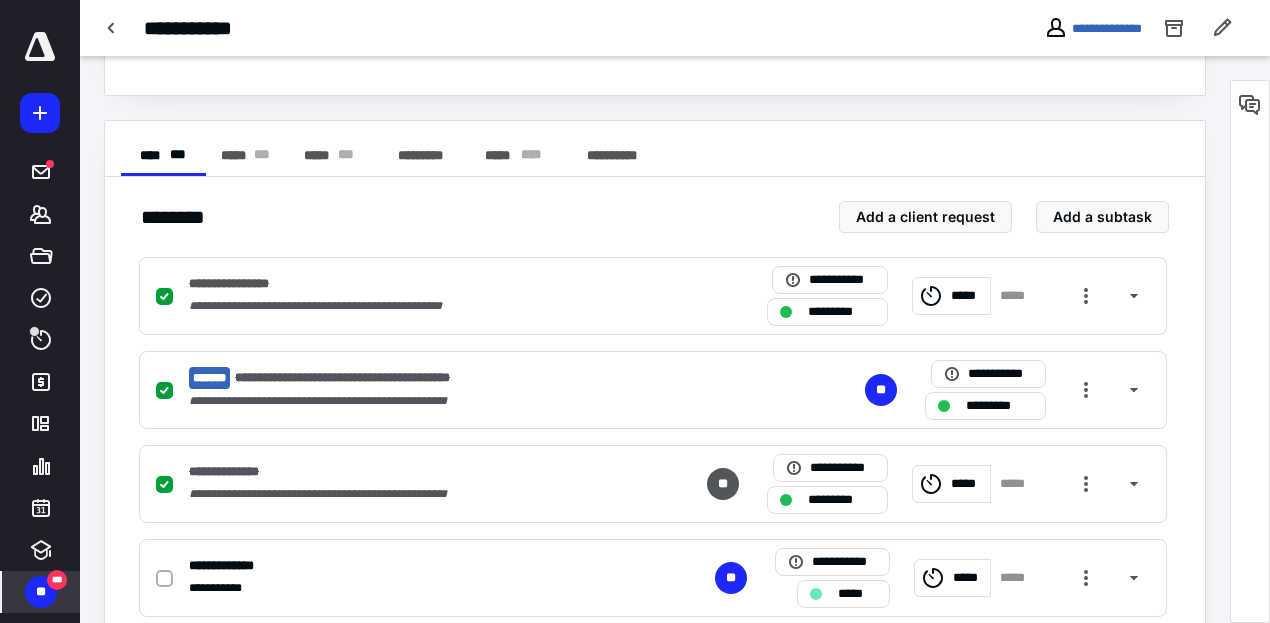 click on "**" at bounding box center [41, 592] 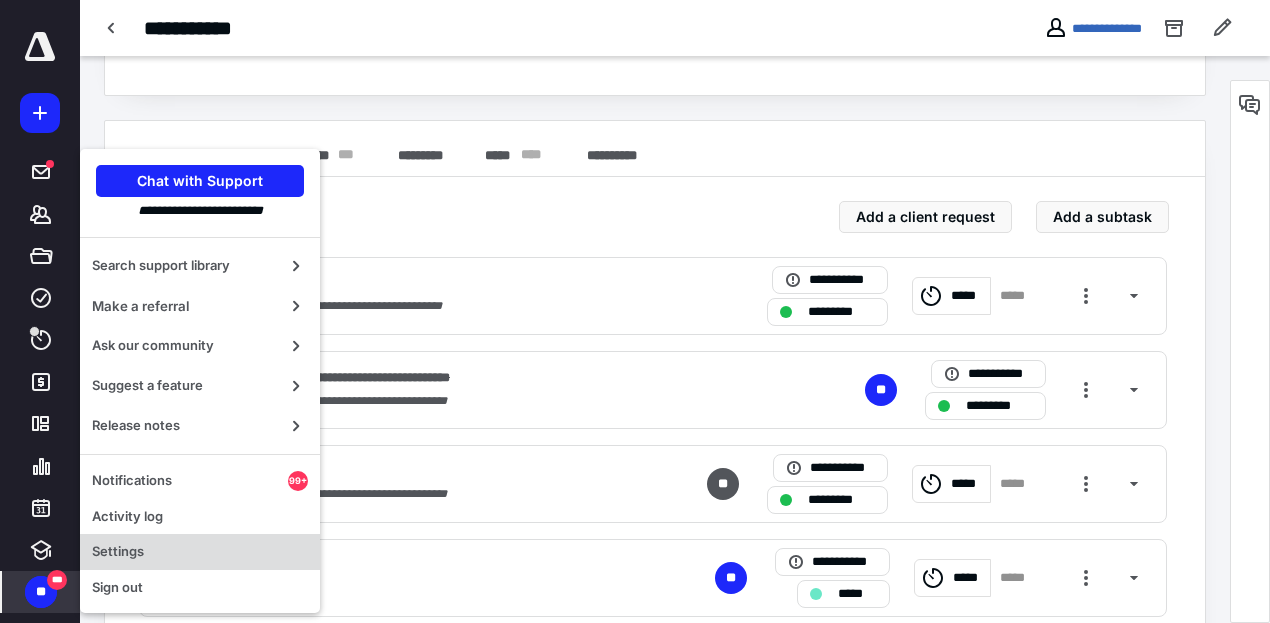 click on "Settings" at bounding box center (200, 552) 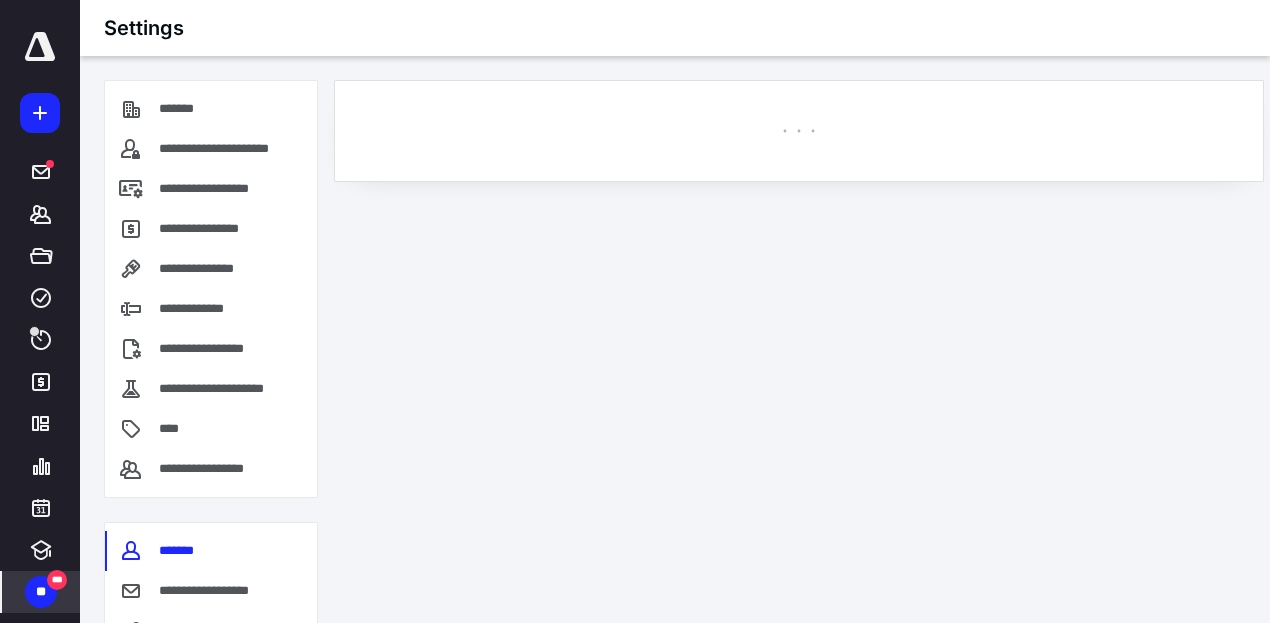 scroll, scrollTop: 0, scrollLeft: 0, axis: both 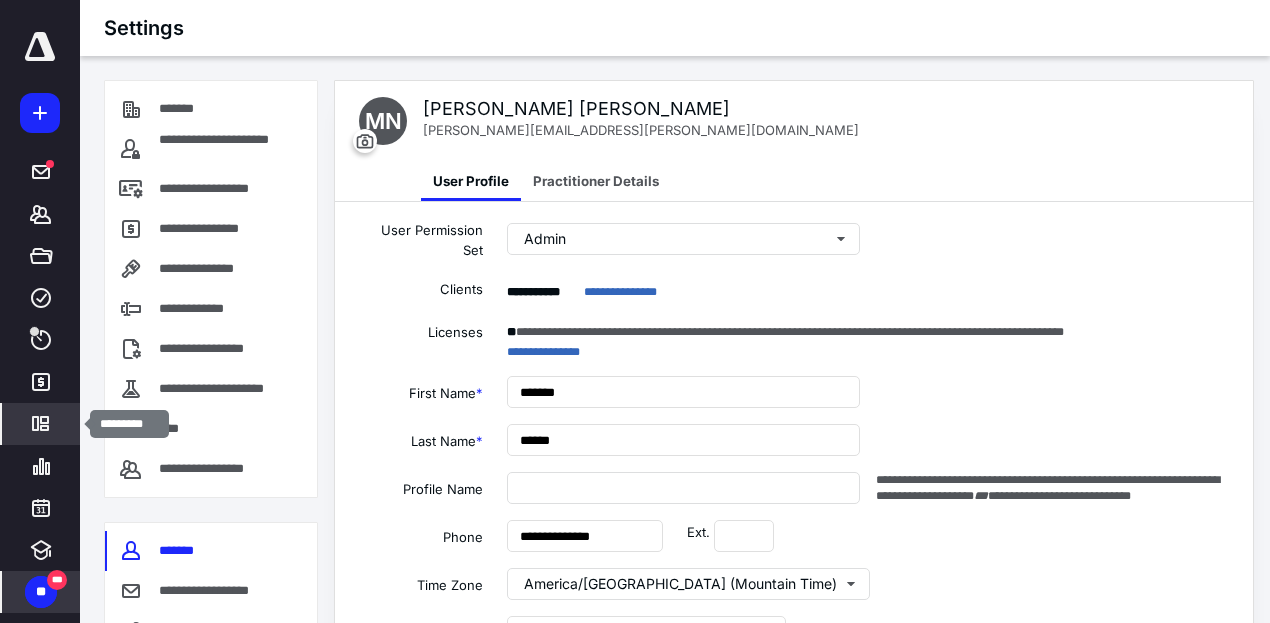 click 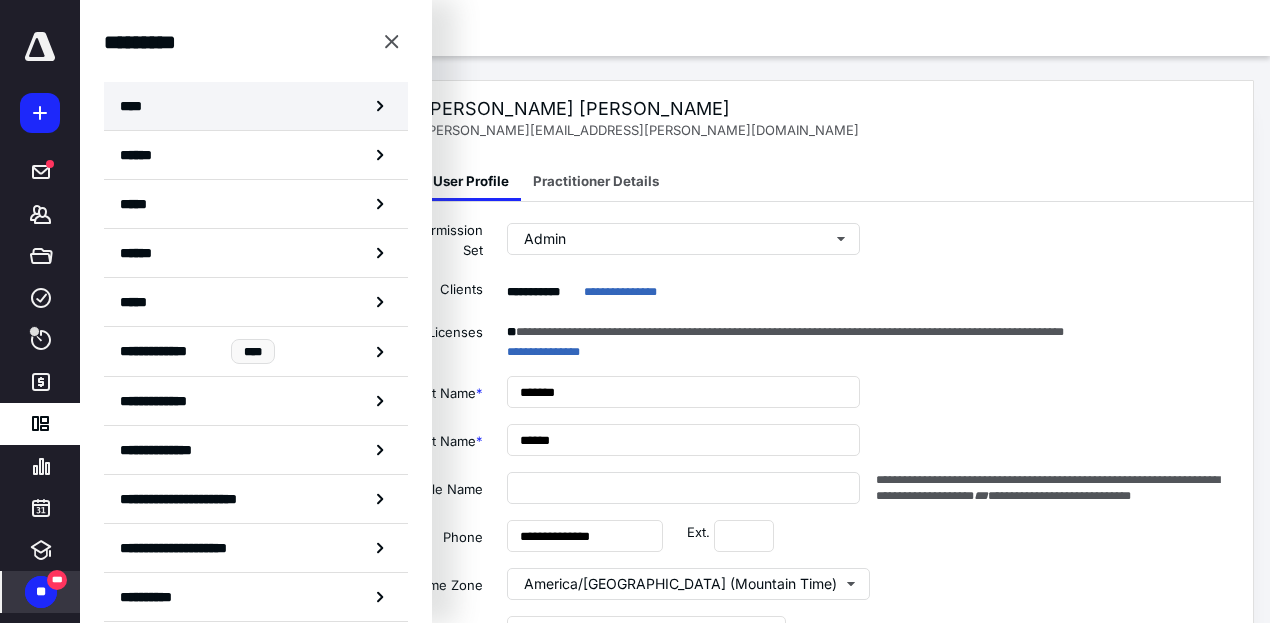click on "****" at bounding box center (256, 106) 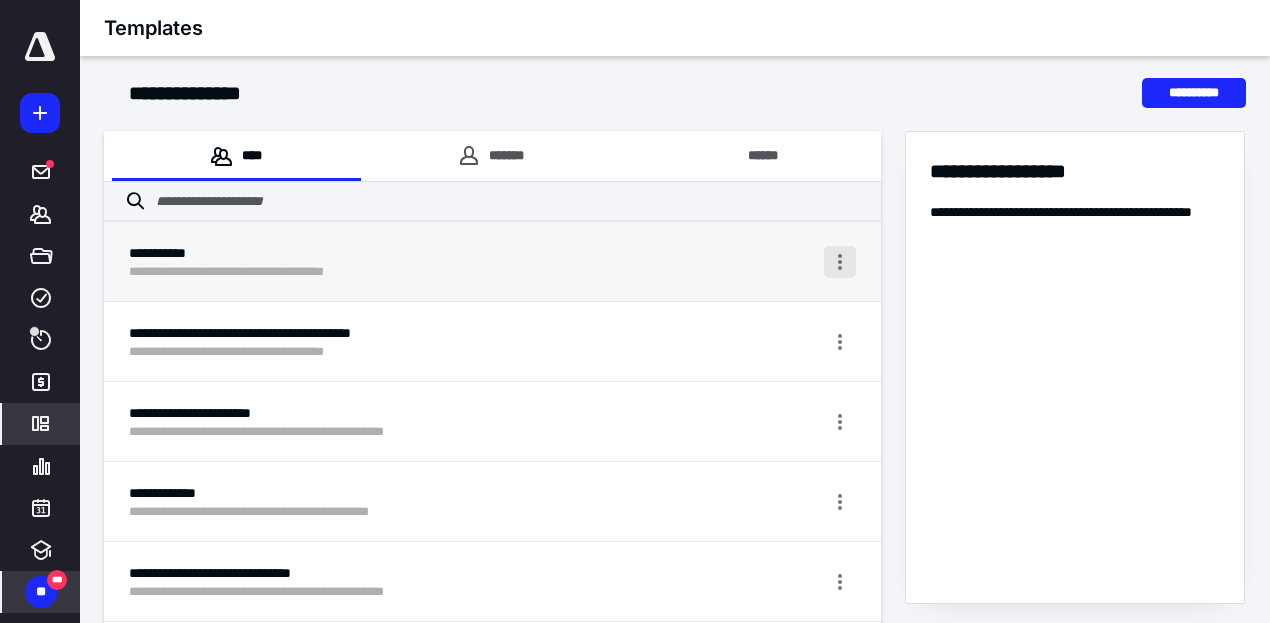 click at bounding box center (840, 262) 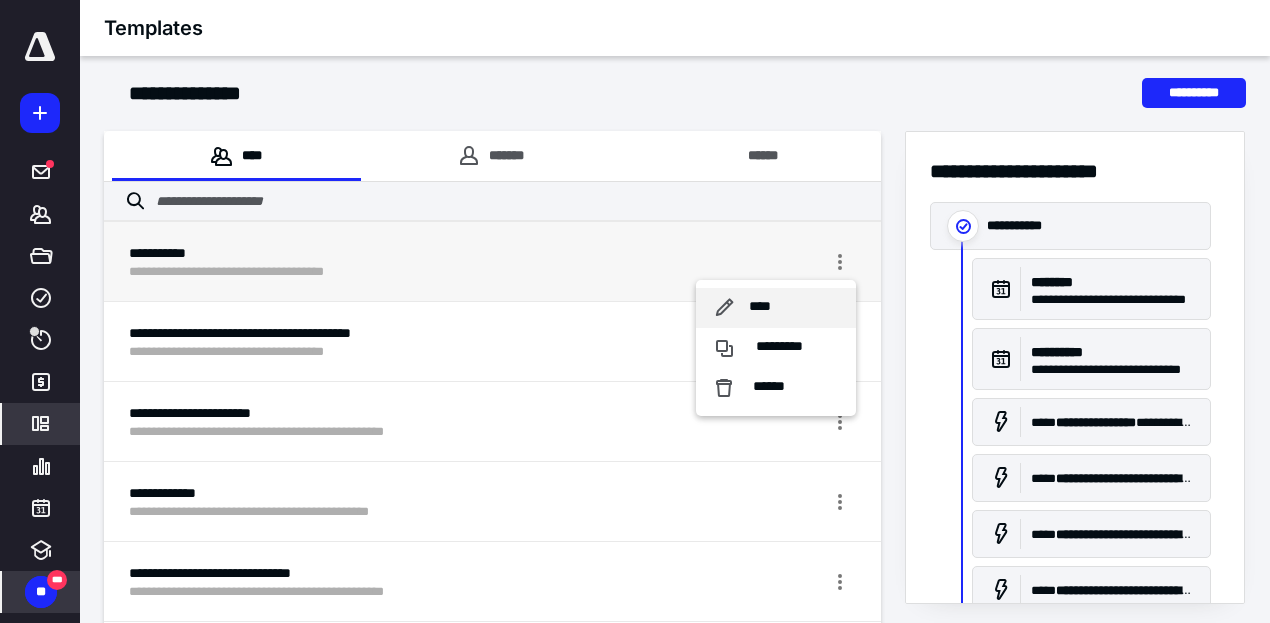 click on "****" at bounding box center (776, 308) 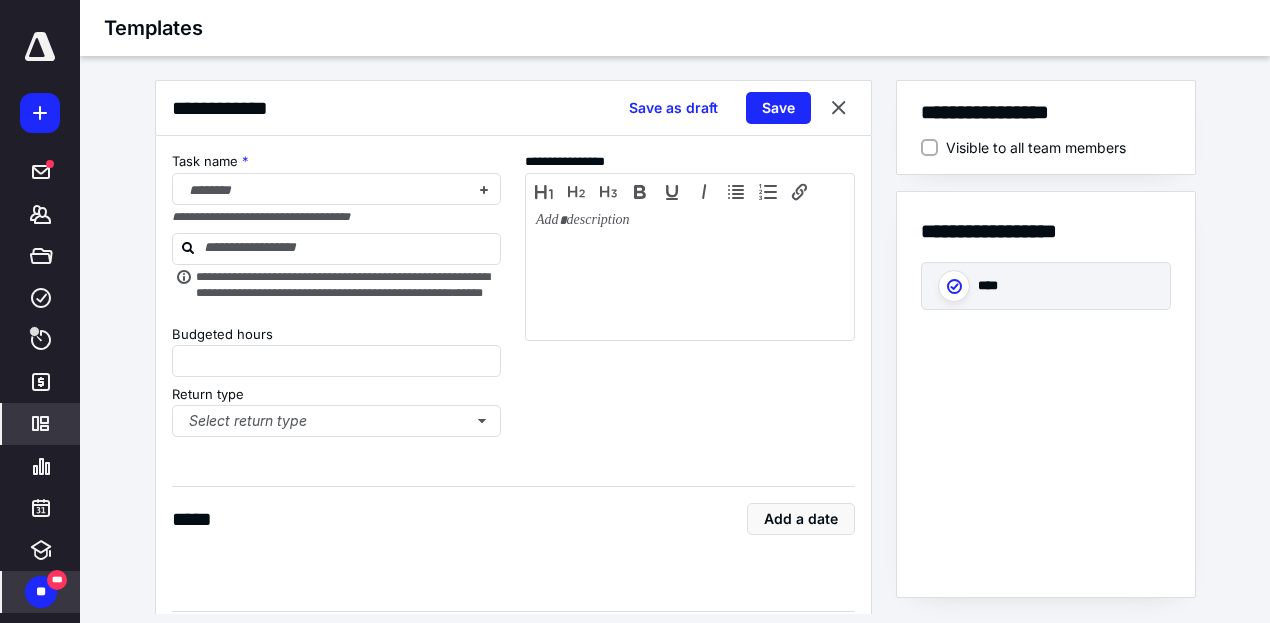 type on "*" 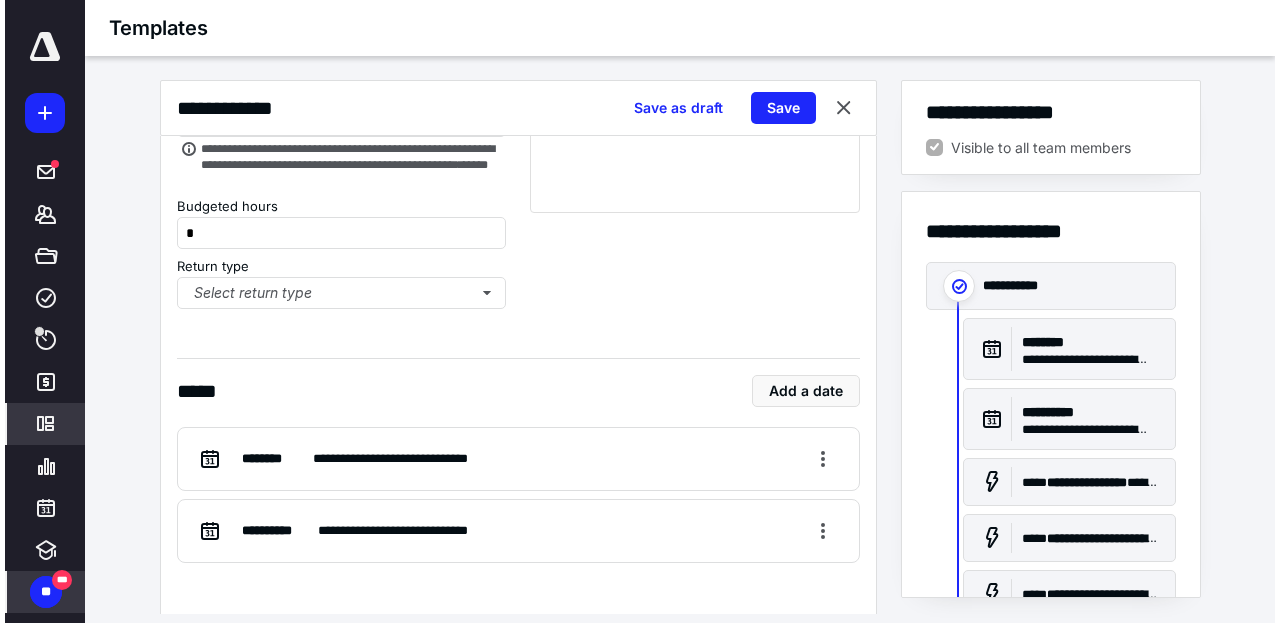 scroll, scrollTop: 162, scrollLeft: 0, axis: vertical 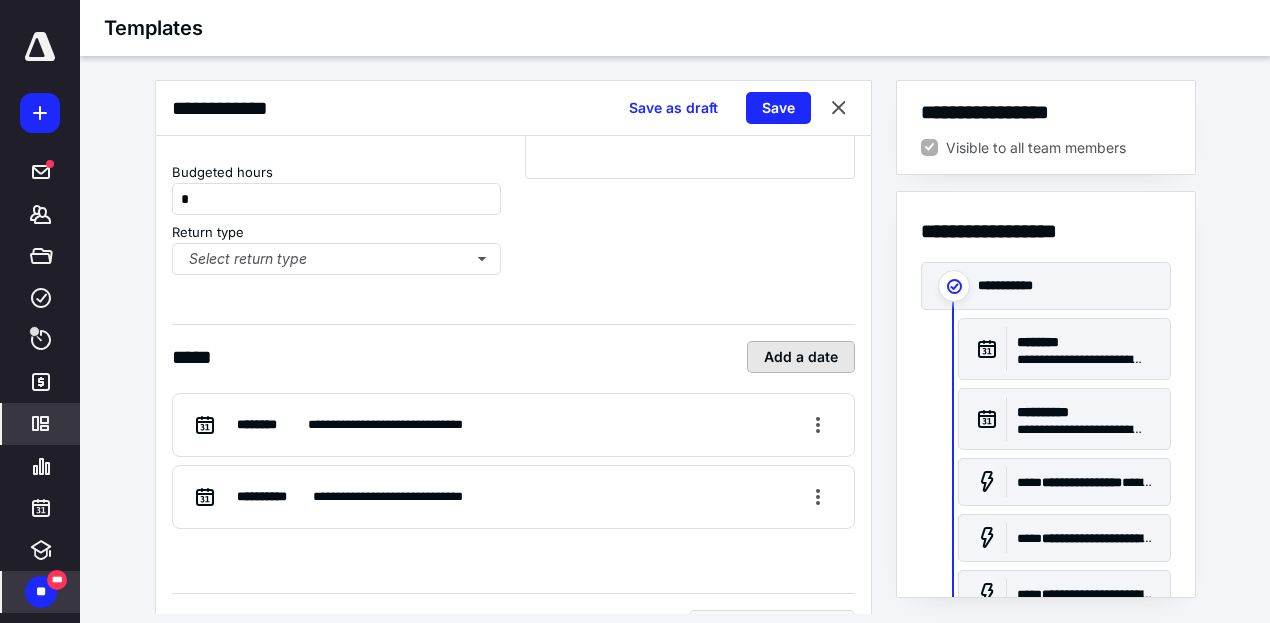click on "Add a date" at bounding box center (801, 357) 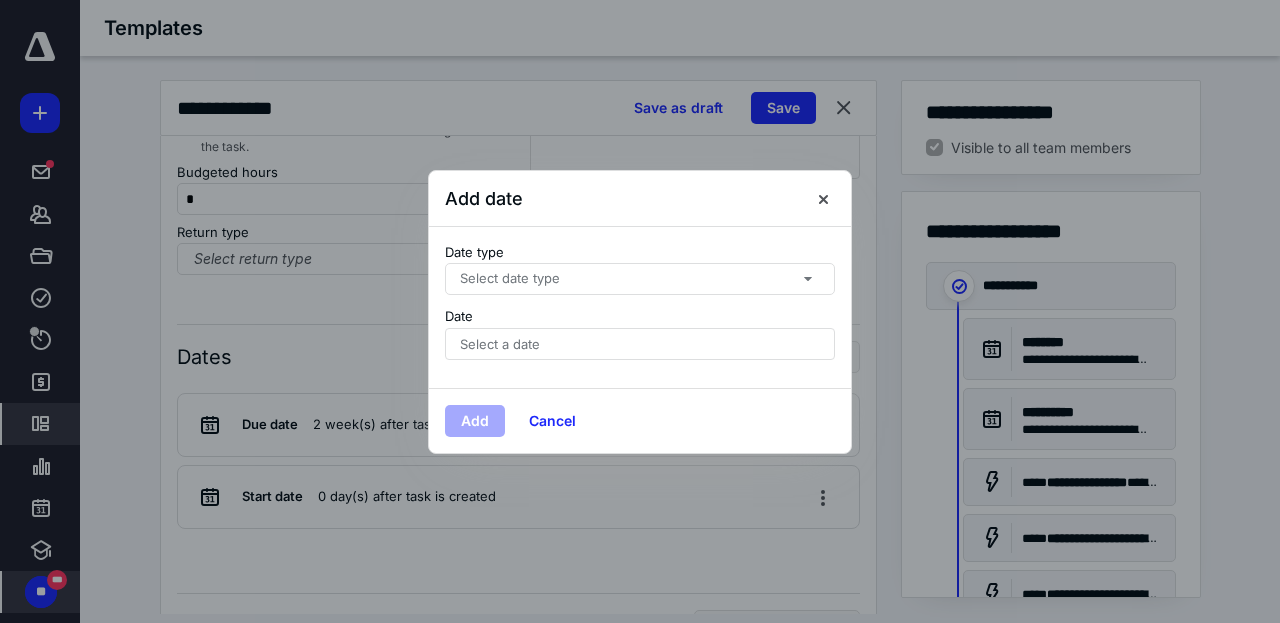 click on "Select date type" at bounding box center (640, 279) 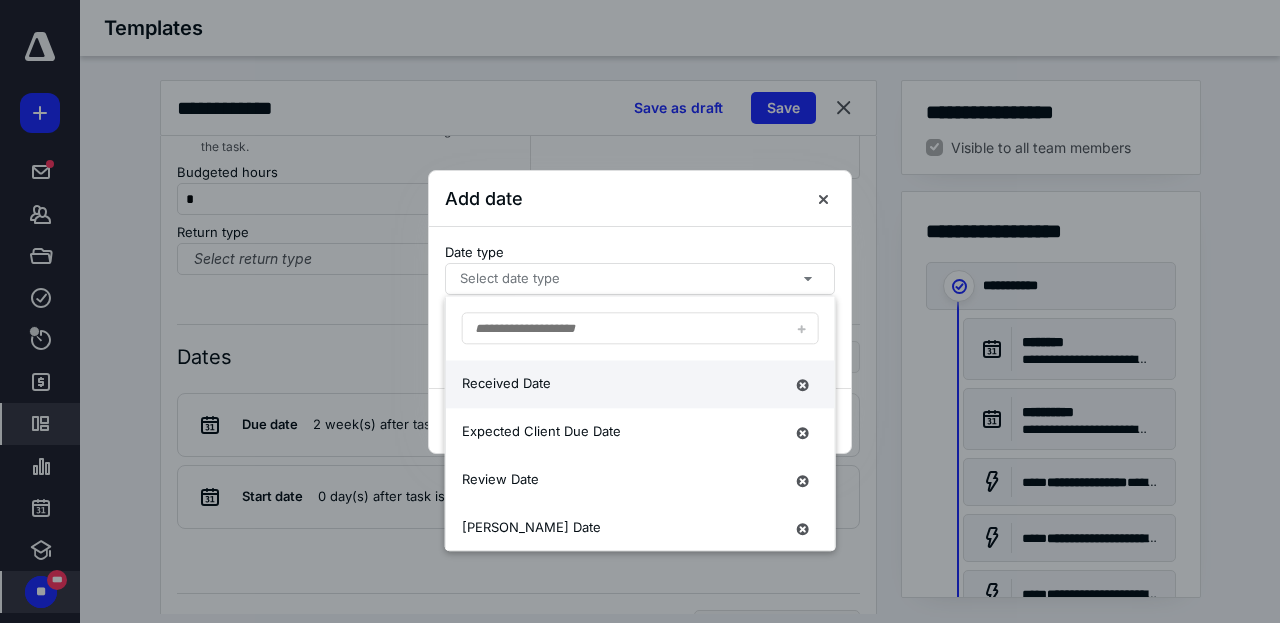 scroll, scrollTop: 2, scrollLeft: 0, axis: vertical 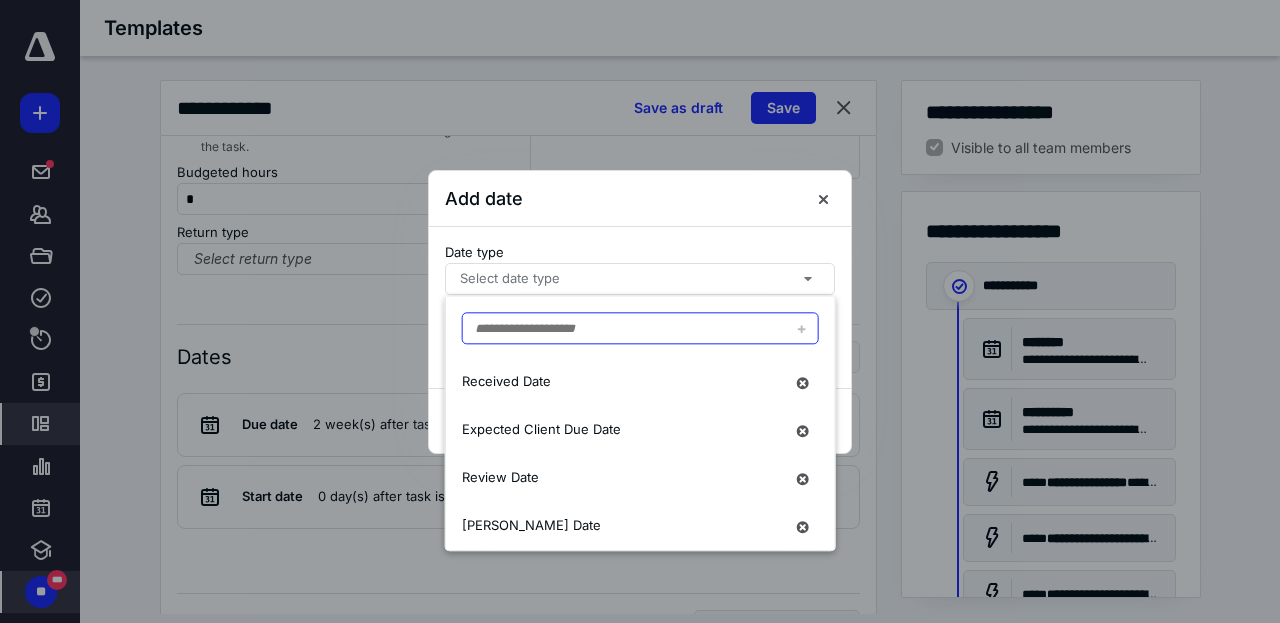click at bounding box center [640, 328] 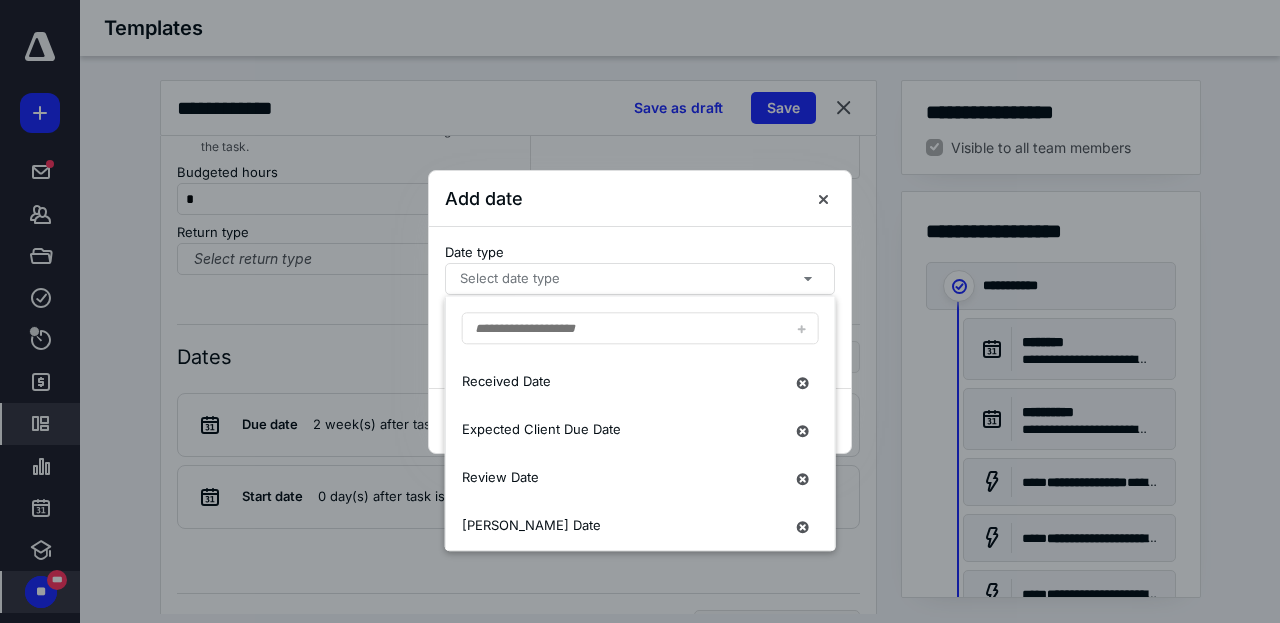 click 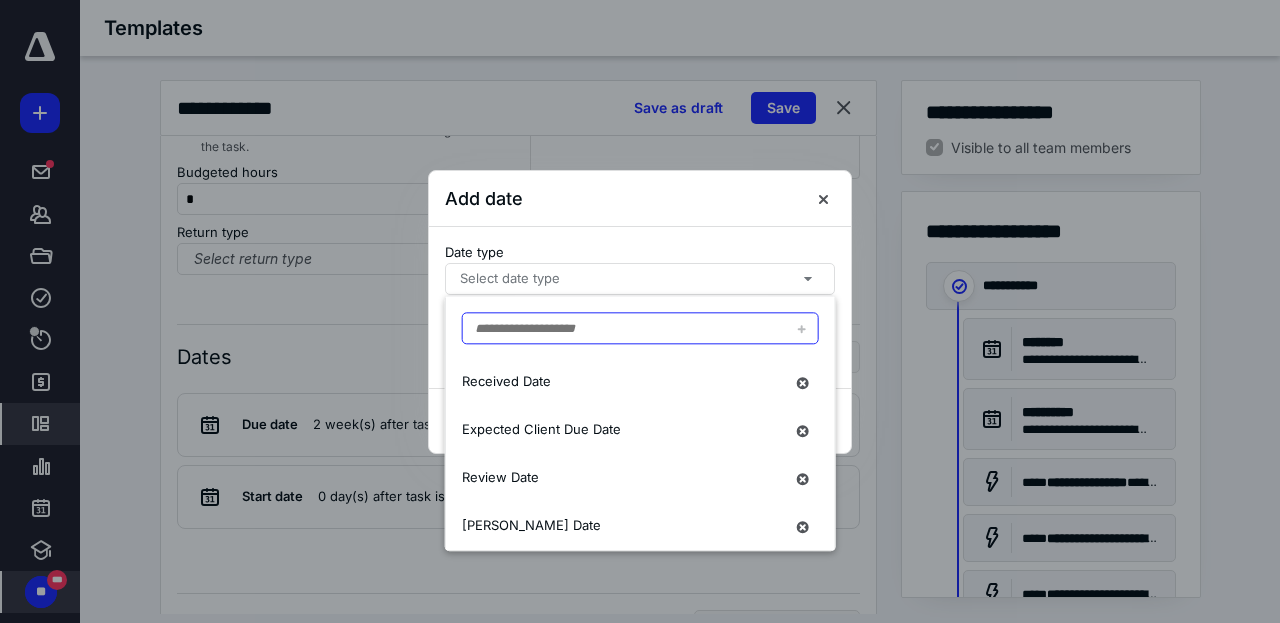 click at bounding box center [640, 328] 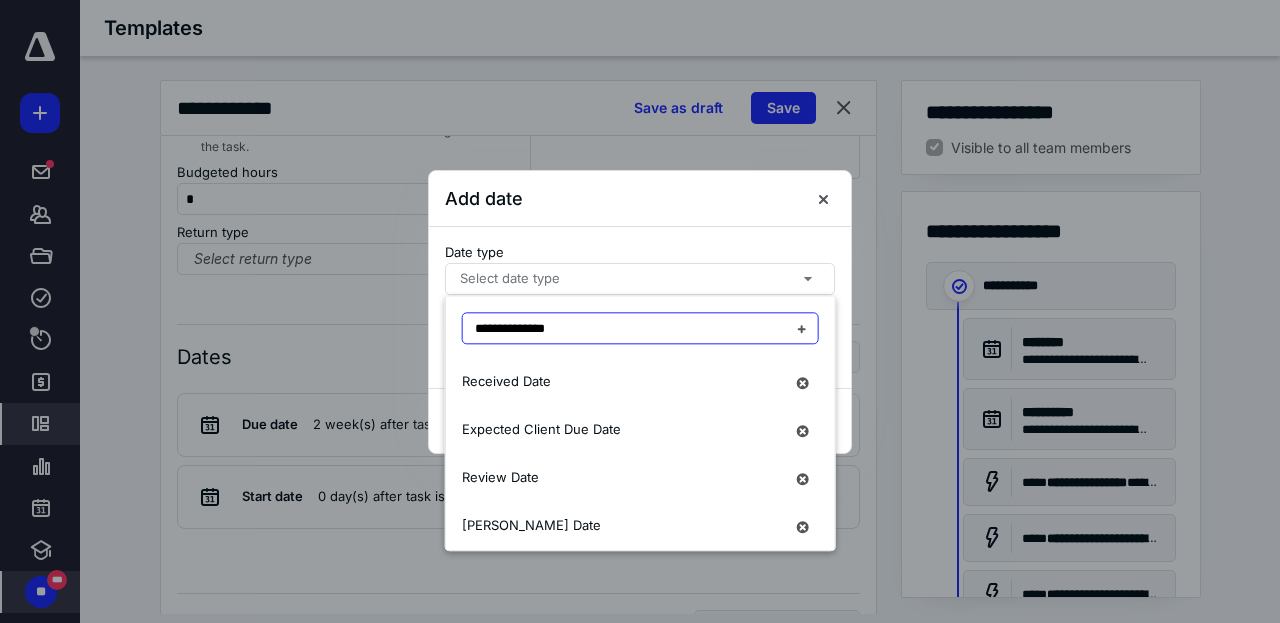 click on "**********" at bounding box center (640, 328) 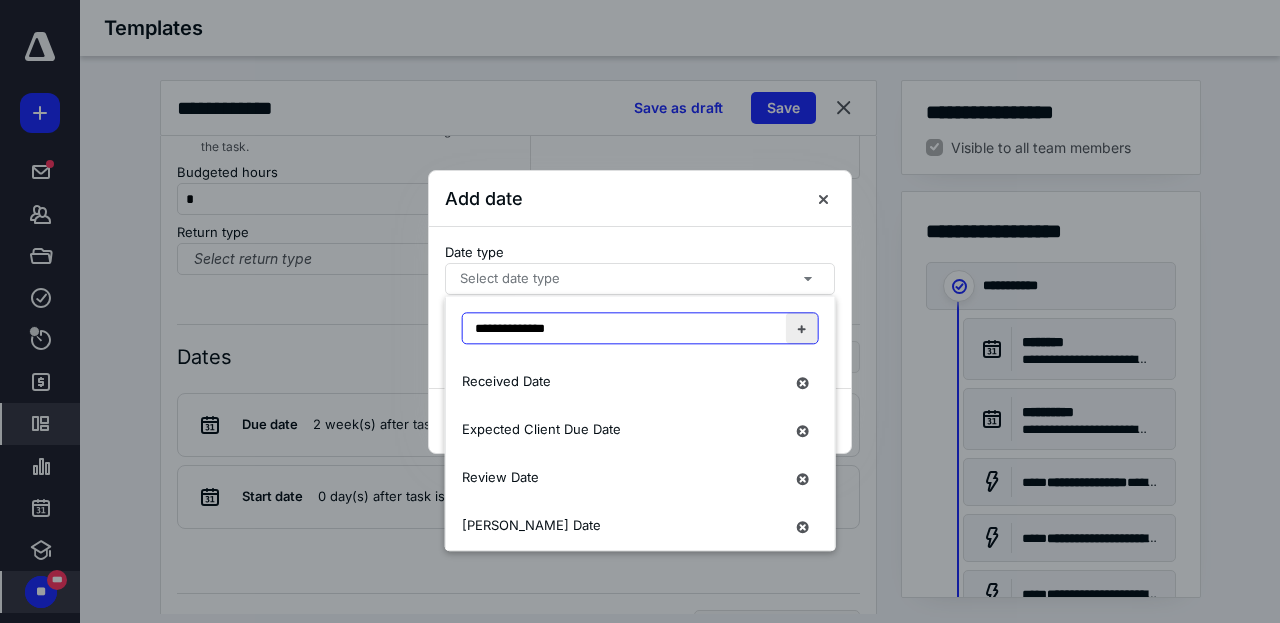 type on "**********" 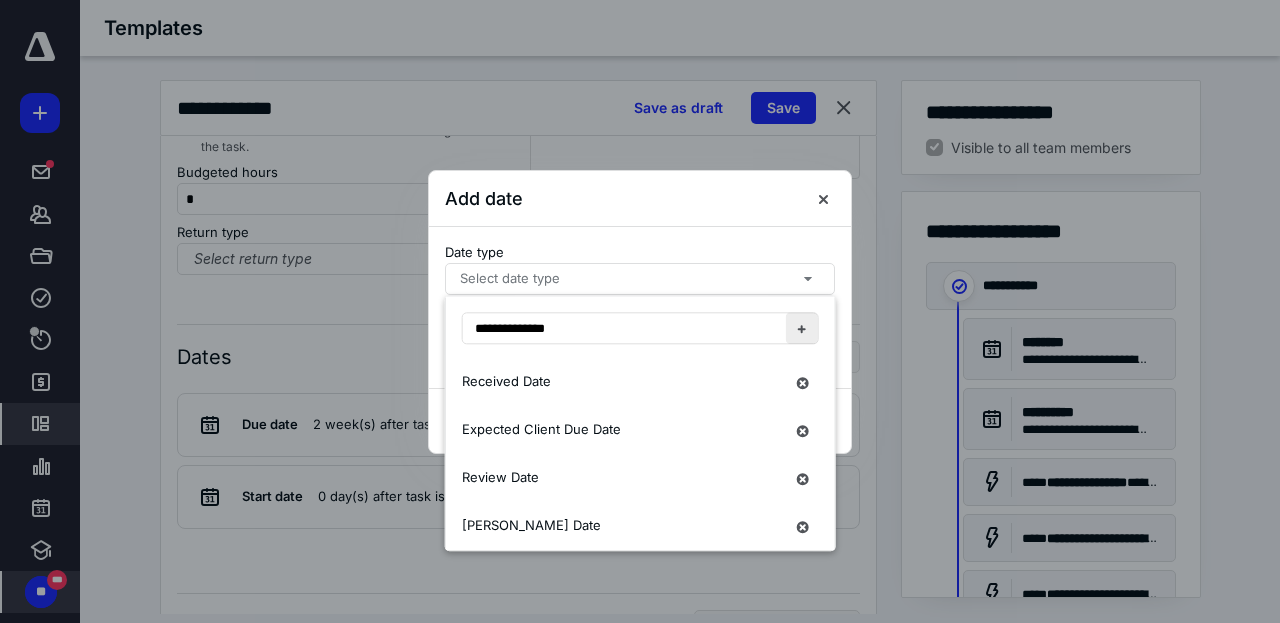 click at bounding box center [801, 328] 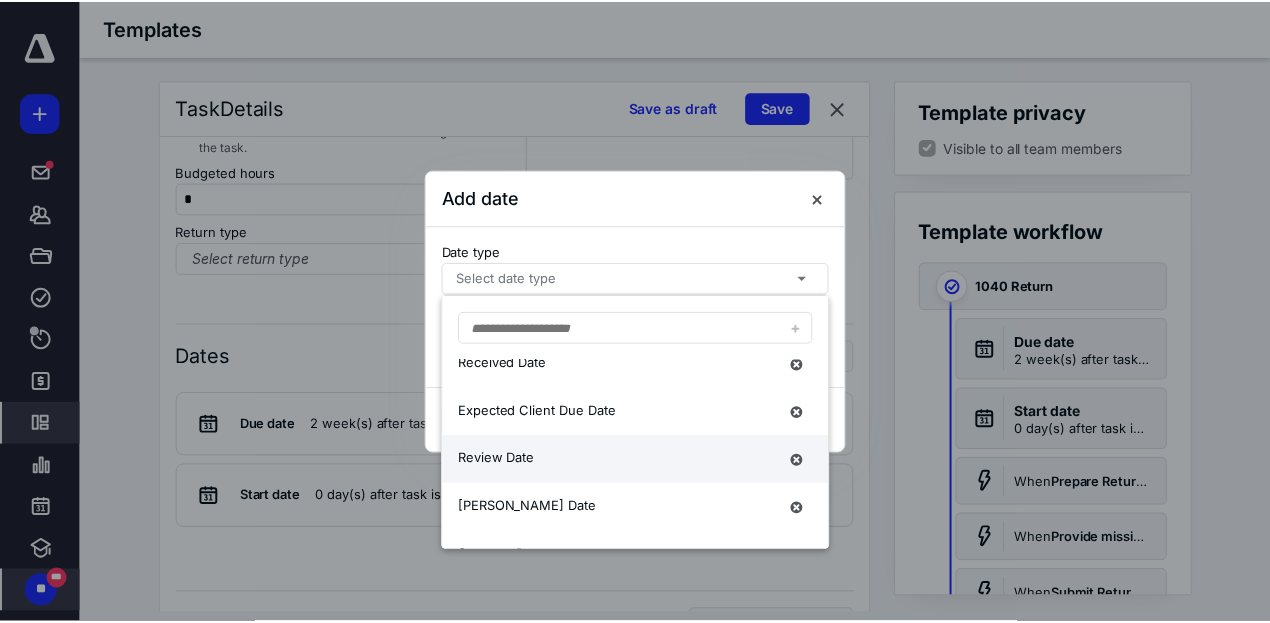 scroll, scrollTop: 121, scrollLeft: 0, axis: vertical 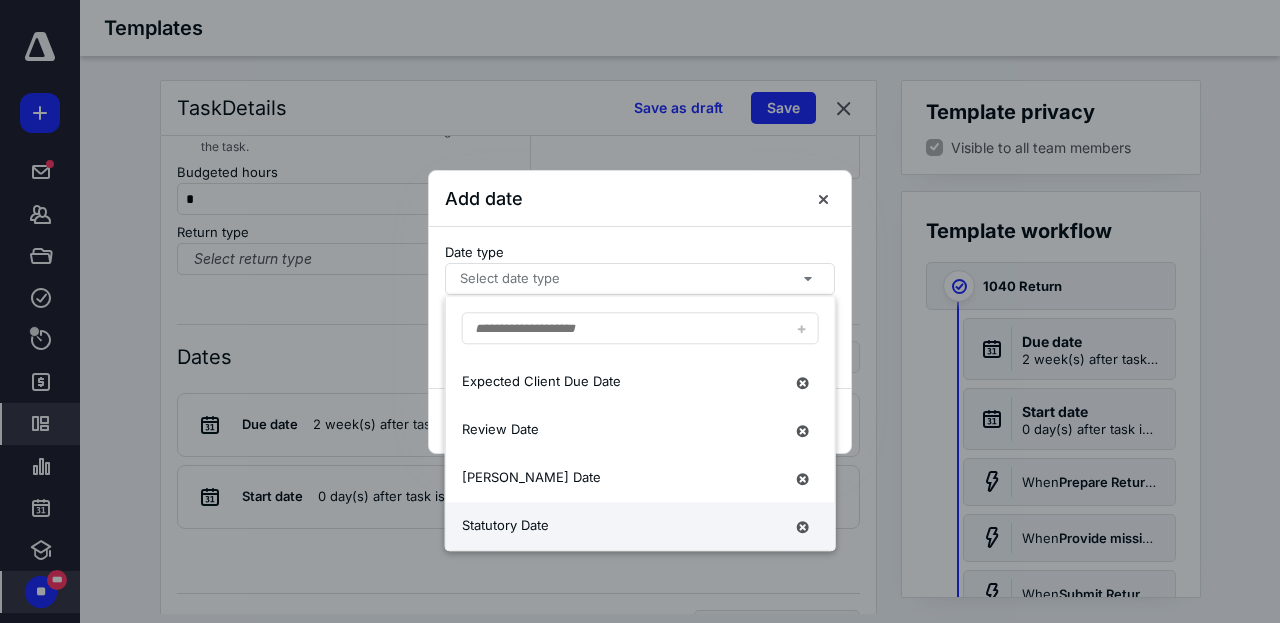 click on "Statutory Date" at bounding box center (622, 527) 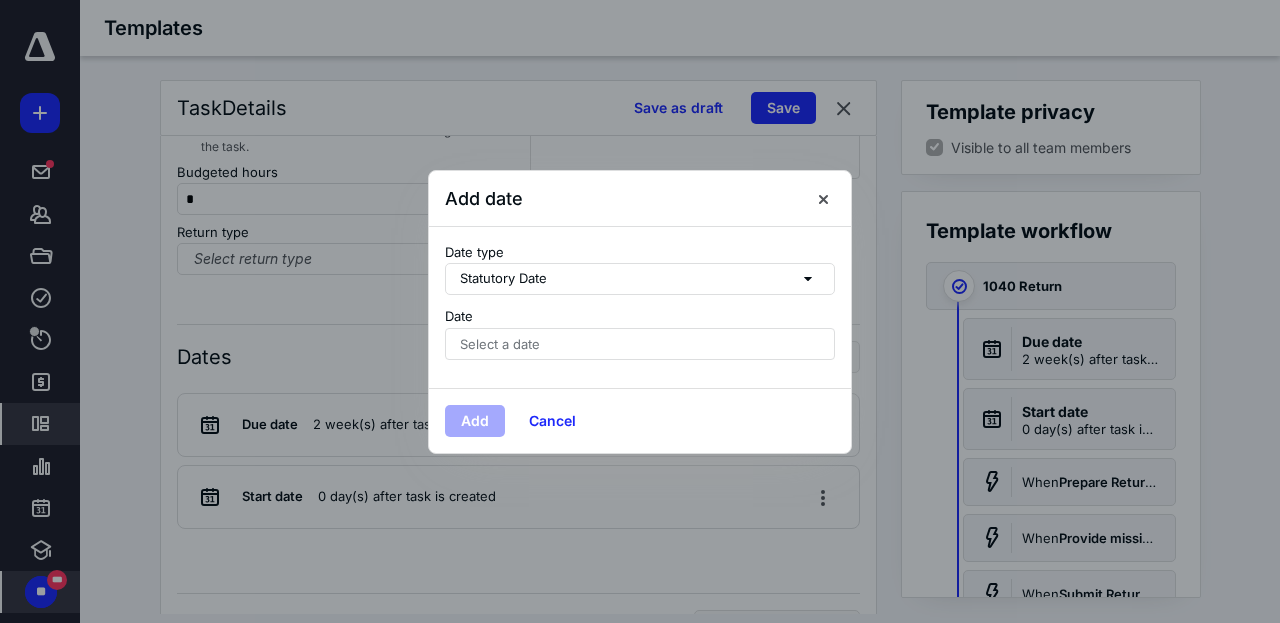 click on "Select a date" at bounding box center (640, 344) 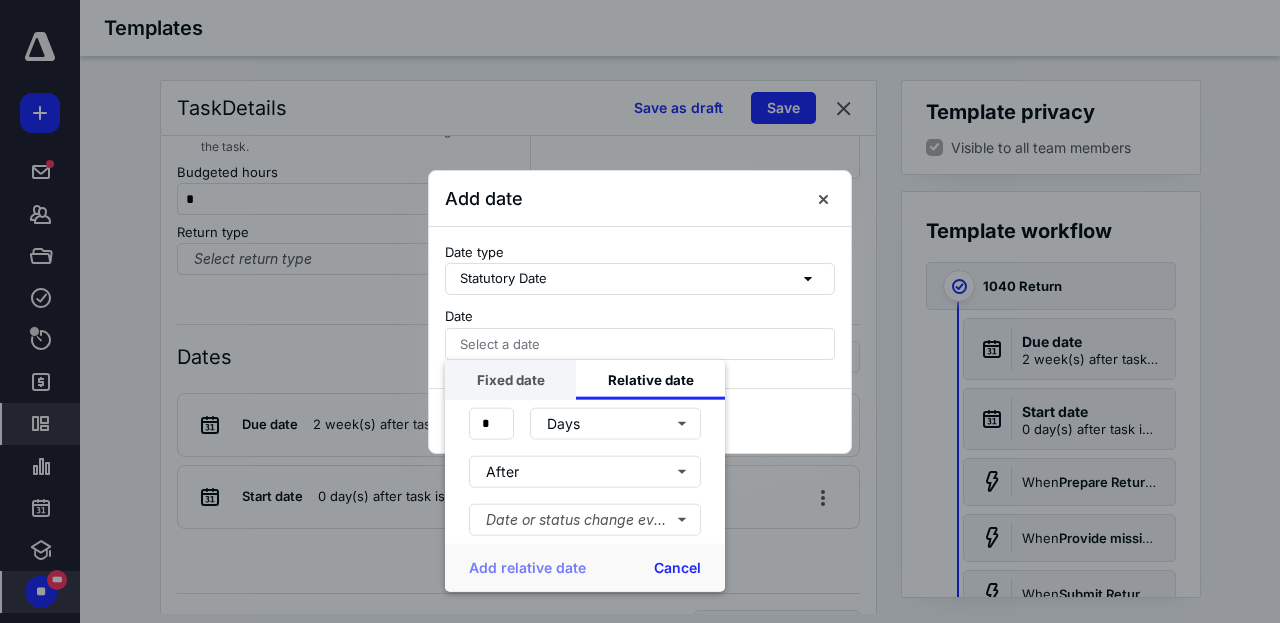 click on "Fixed date" at bounding box center (510, 379) 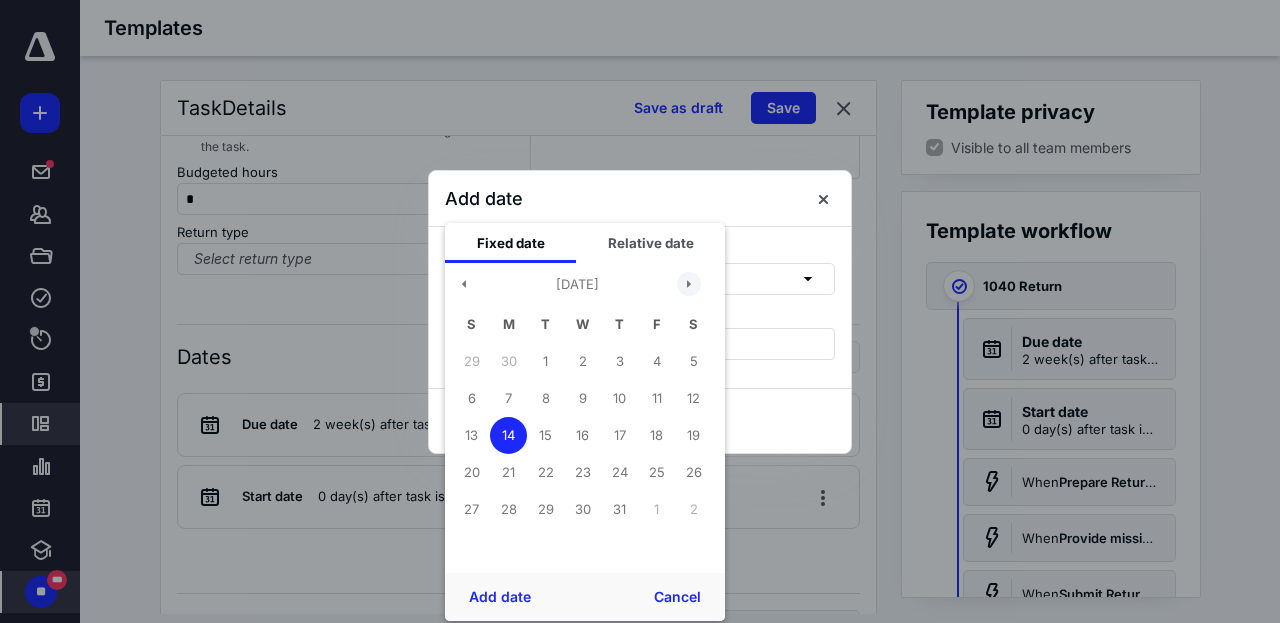 click at bounding box center (689, 284) 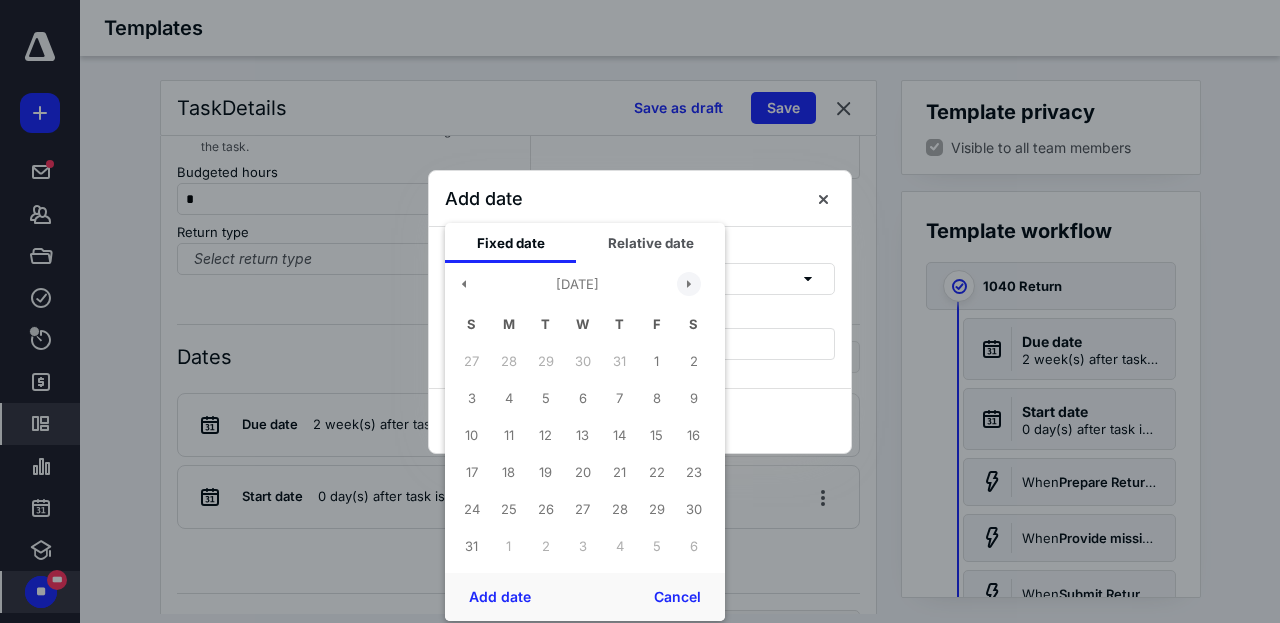 click at bounding box center [689, 284] 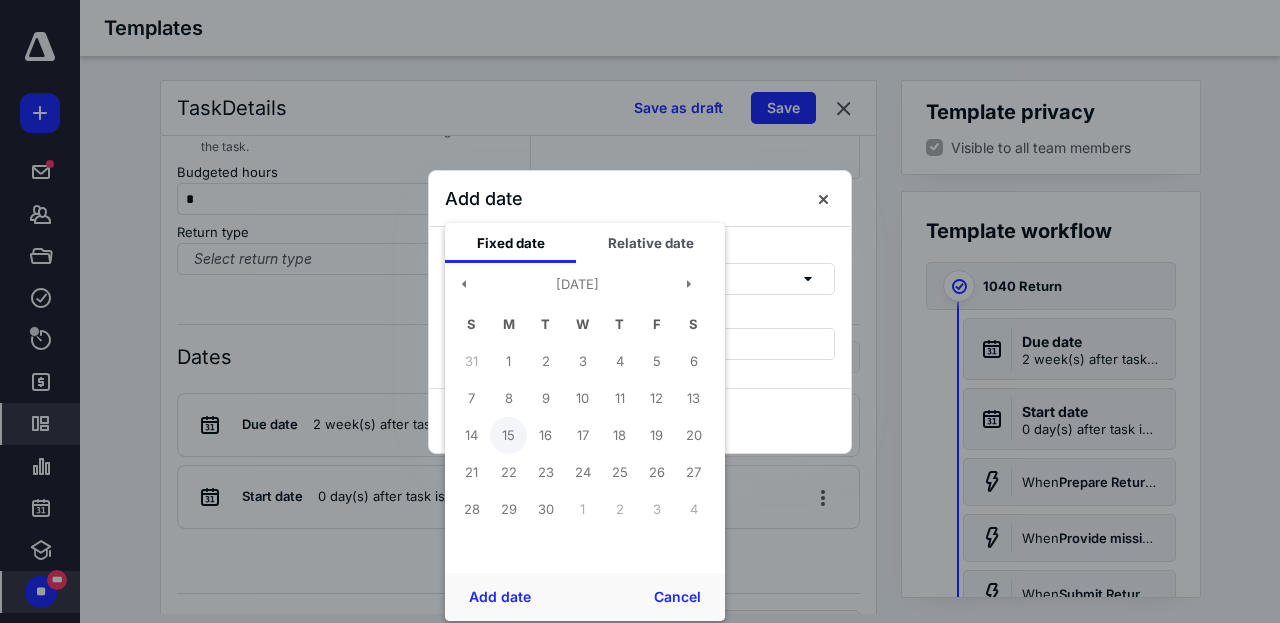 click on "15" at bounding box center (508, 435) 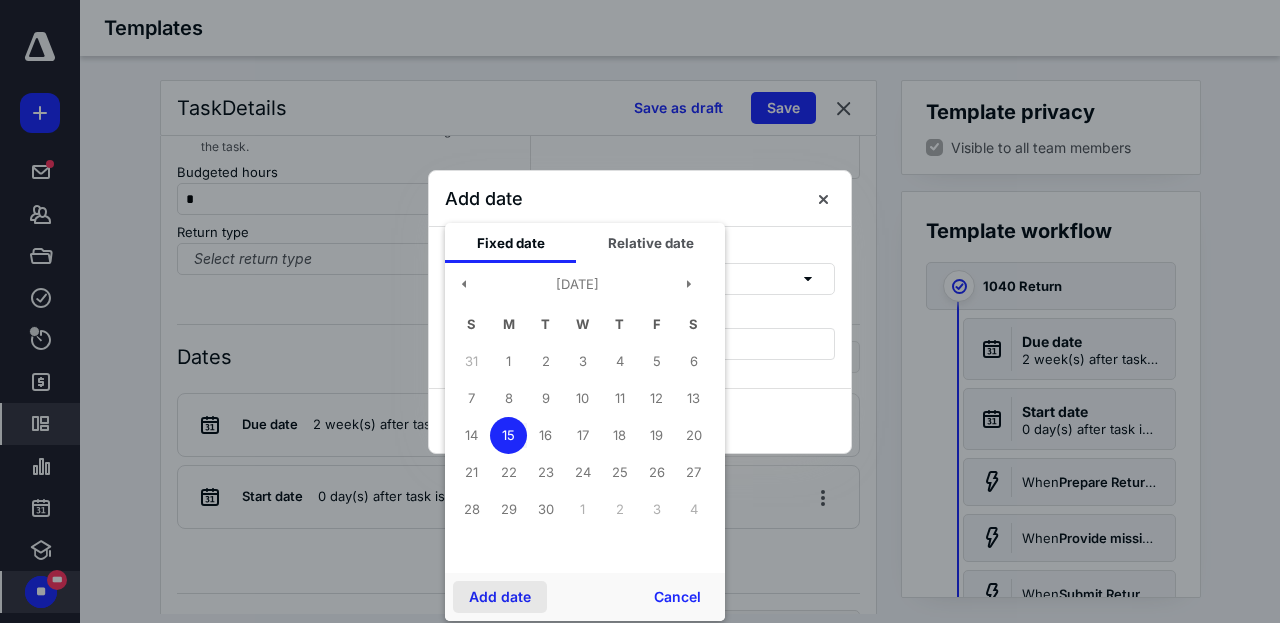 click on "Add date" at bounding box center (500, 597) 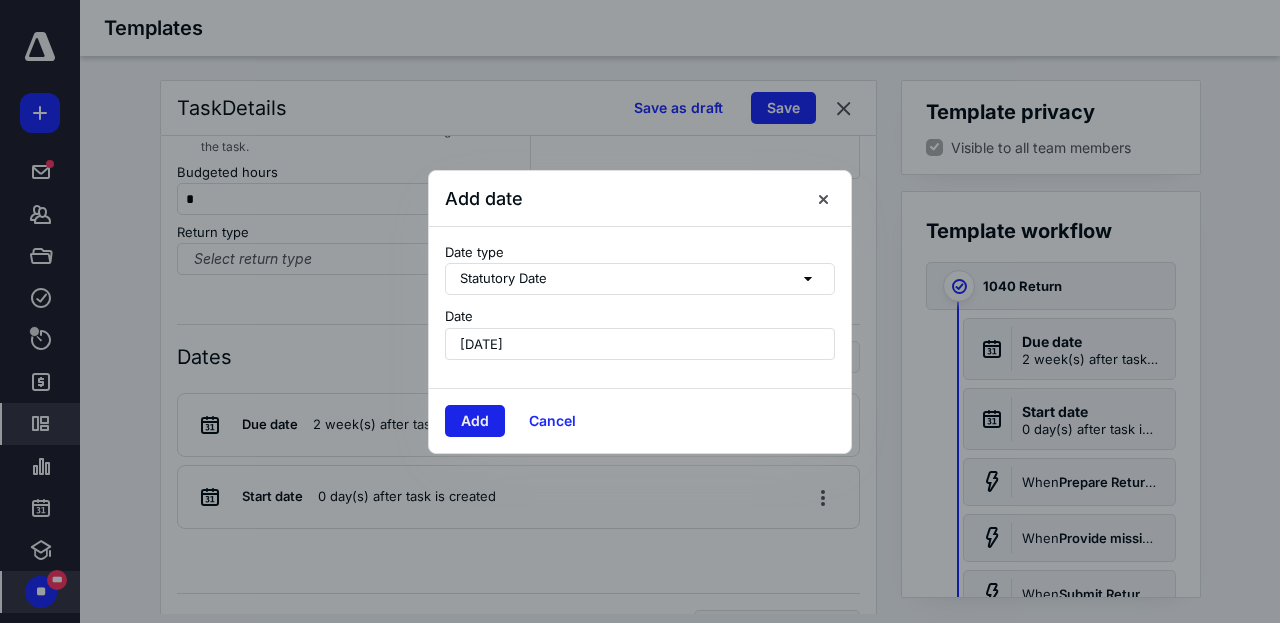 click on "Add" at bounding box center (475, 421) 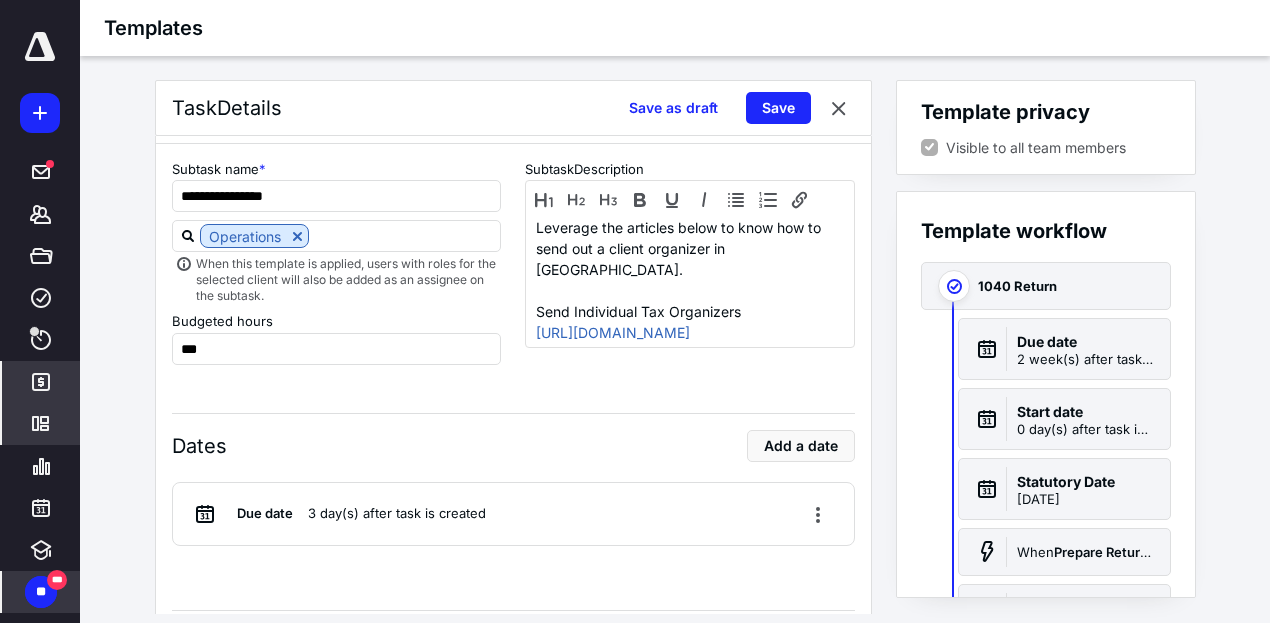 scroll, scrollTop: 1865, scrollLeft: 0, axis: vertical 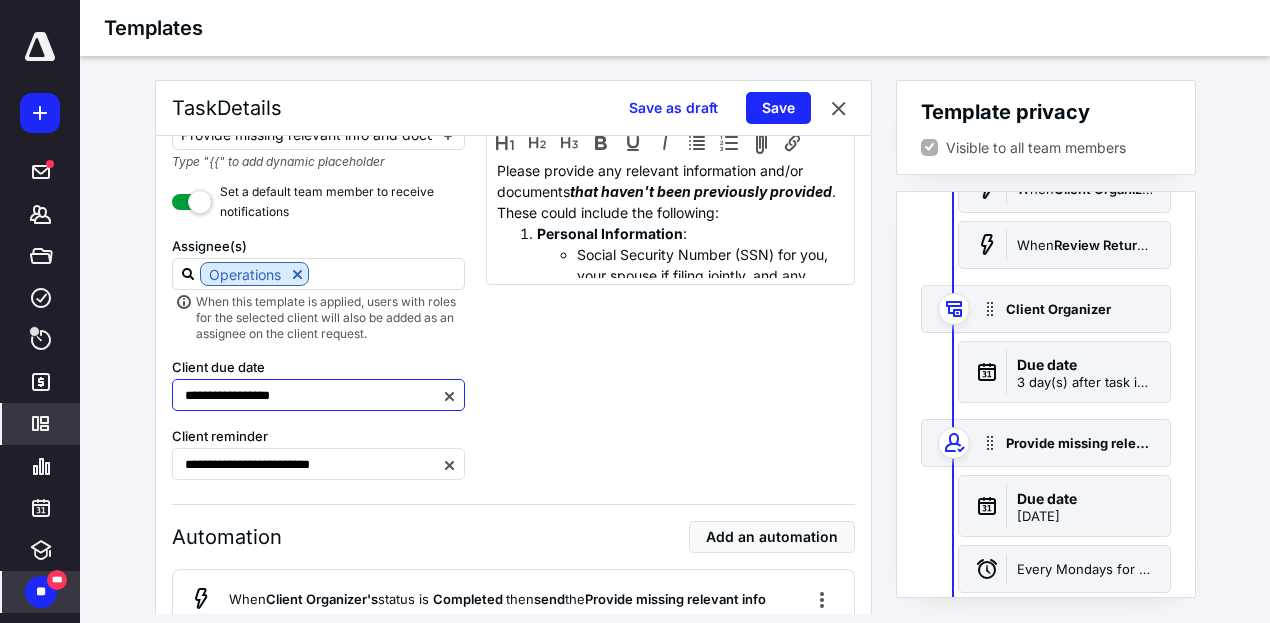 click on "**********" at bounding box center [319, 395] 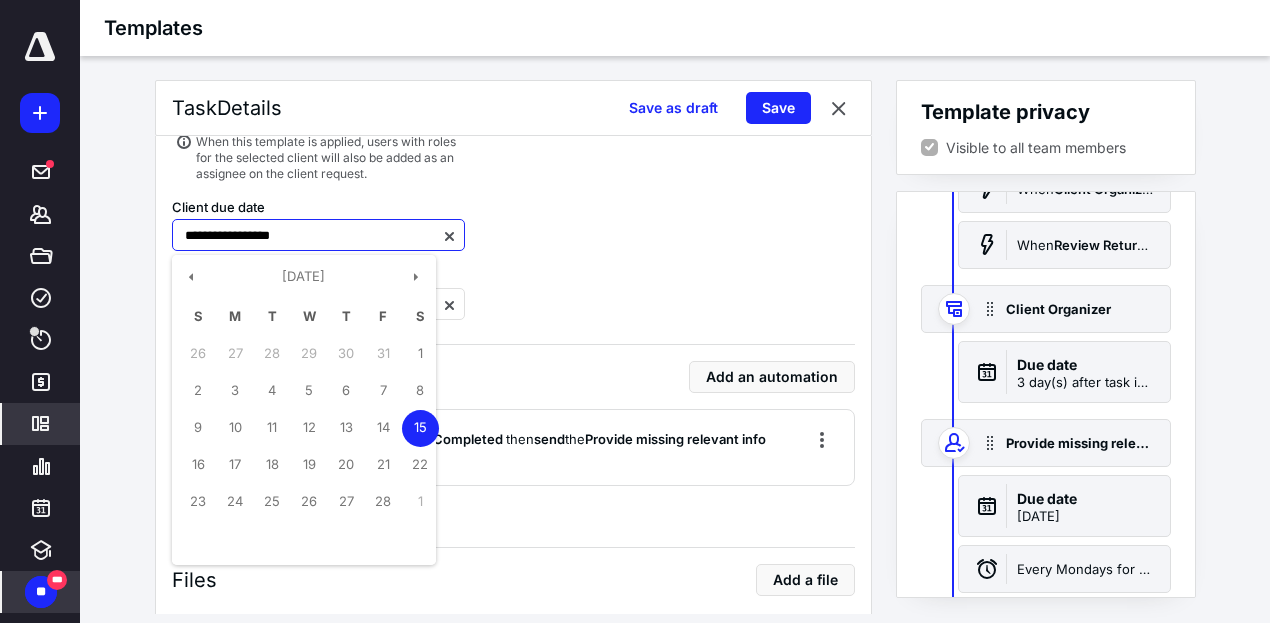 scroll, scrollTop: 3008, scrollLeft: 0, axis: vertical 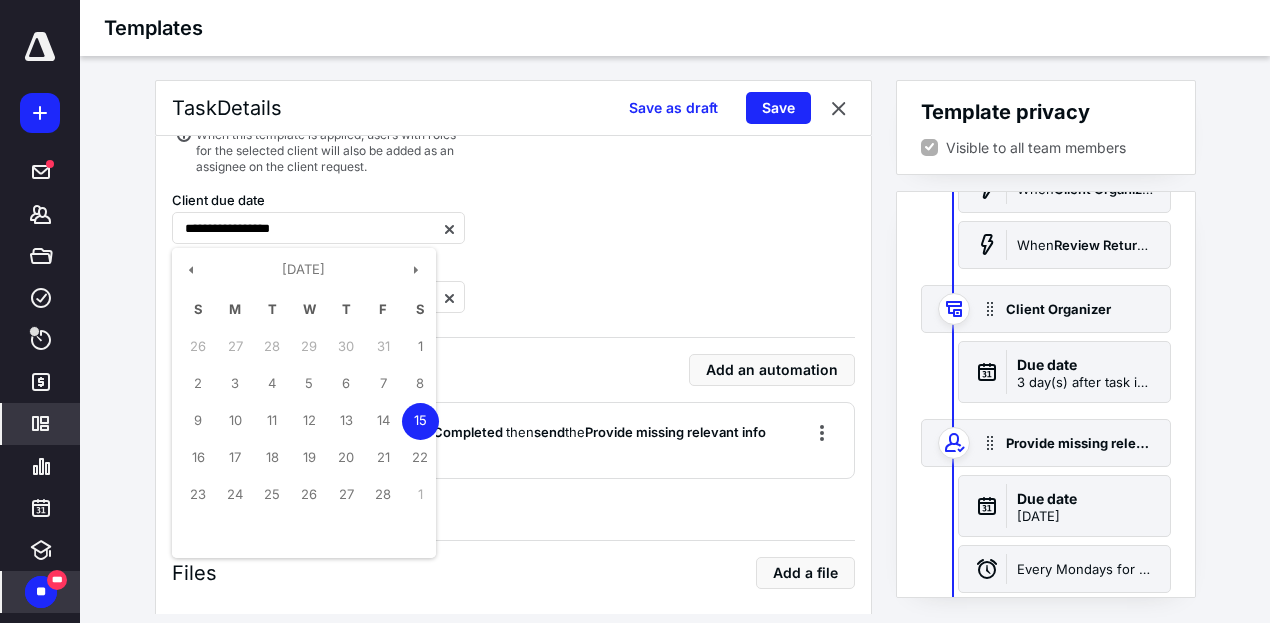 click on "Automation Add an automation" at bounding box center (513, 370) 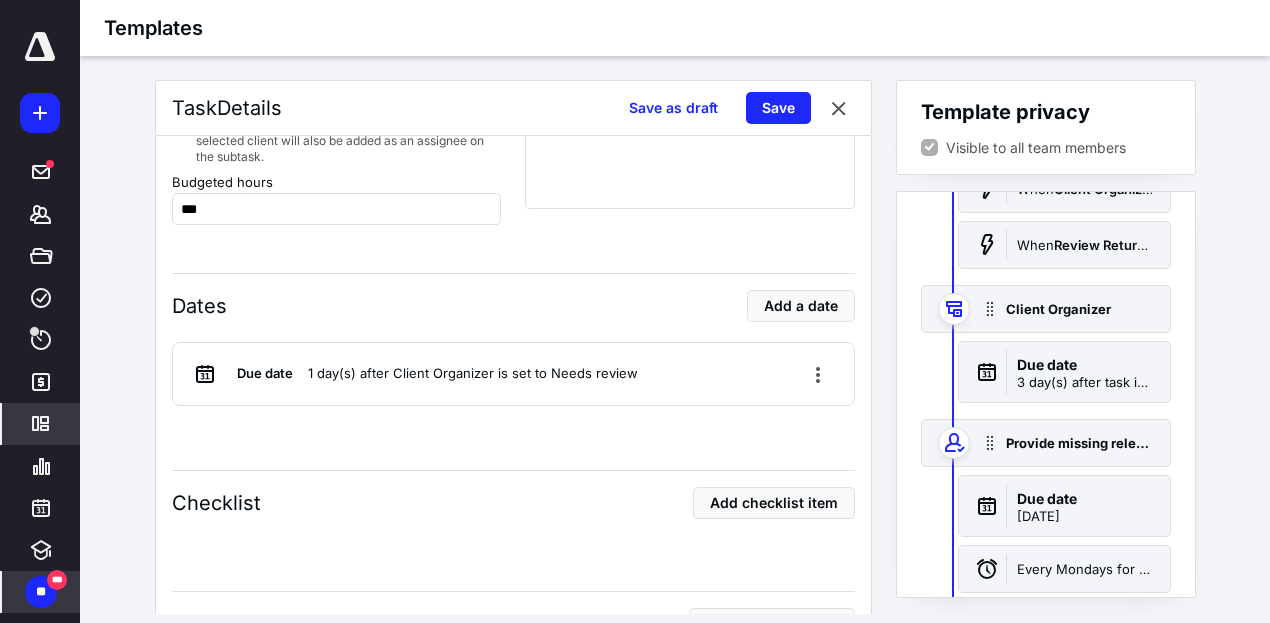 scroll, scrollTop: 3768, scrollLeft: 0, axis: vertical 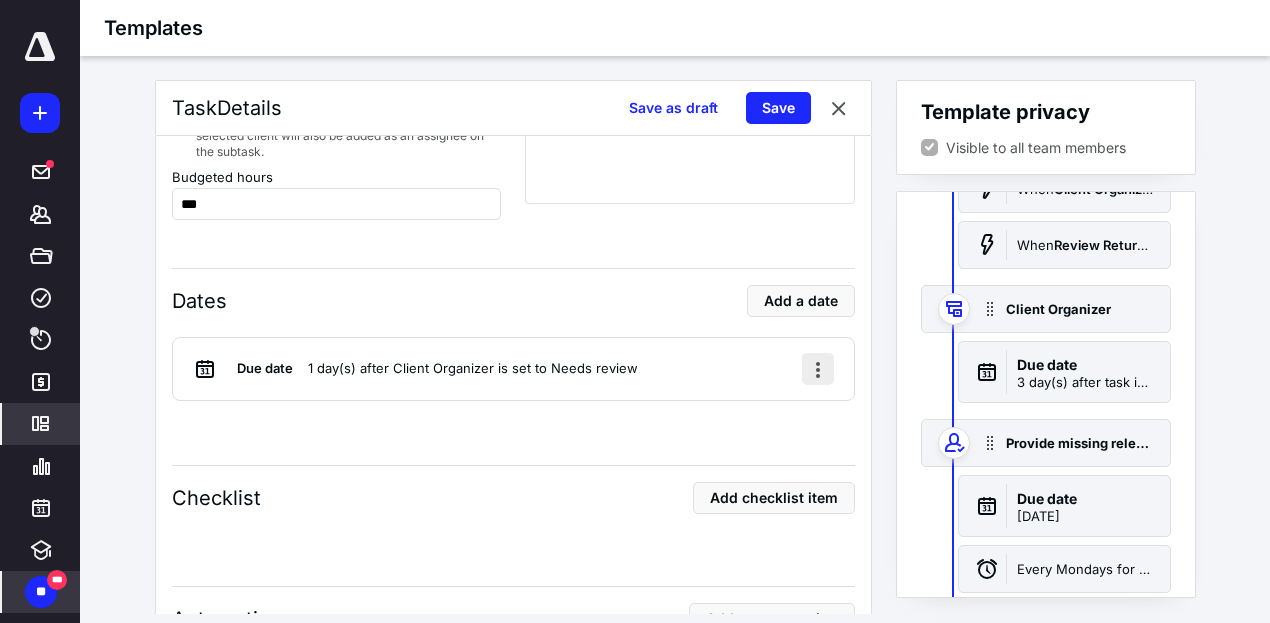 click at bounding box center (818, 369) 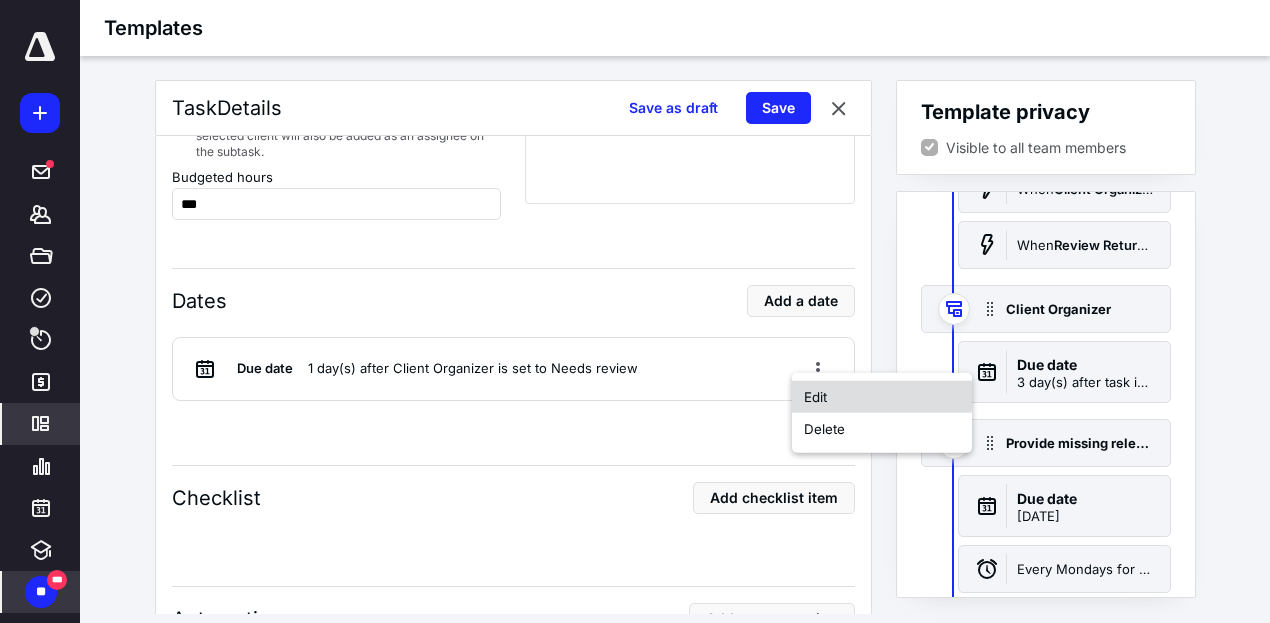 click on "Edit" at bounding box center [882, 397] 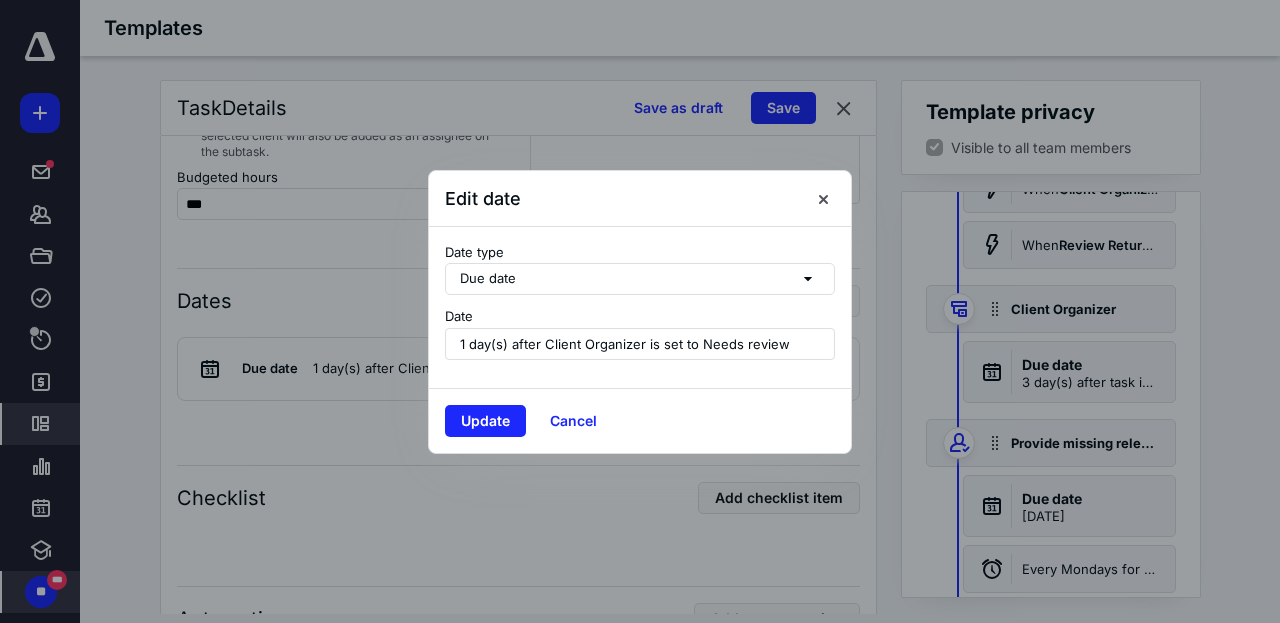 click on "Due date" at bounding box center [640, 279] 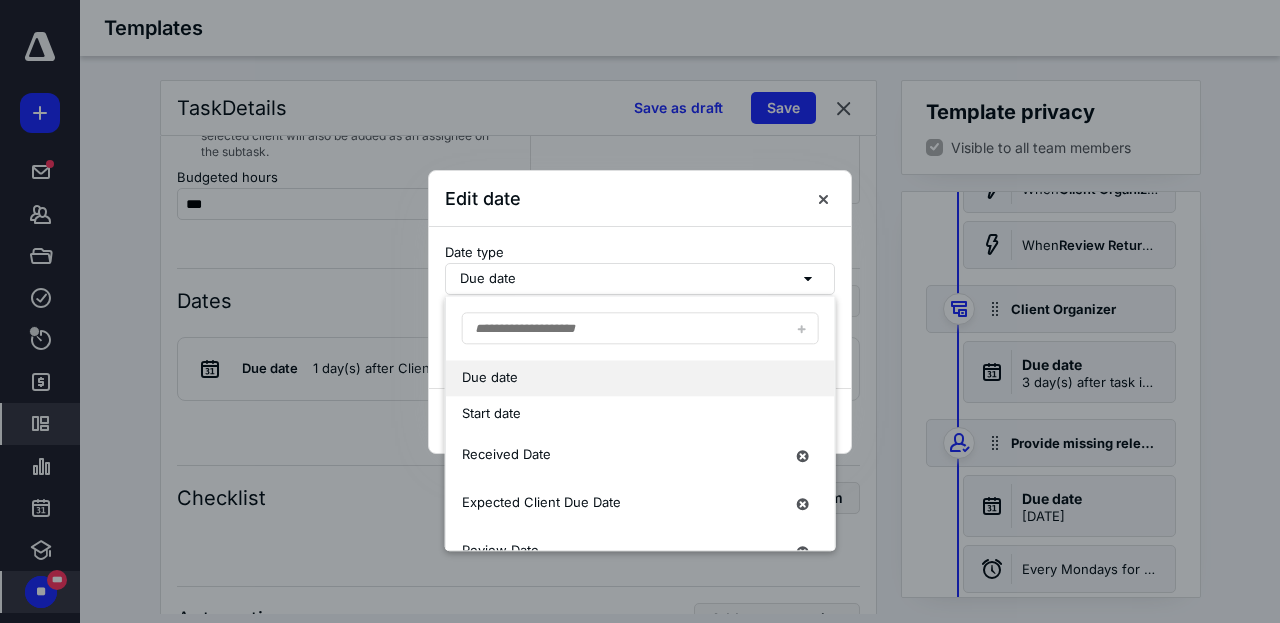 click on "Due date" at bounding box center (640, 279) 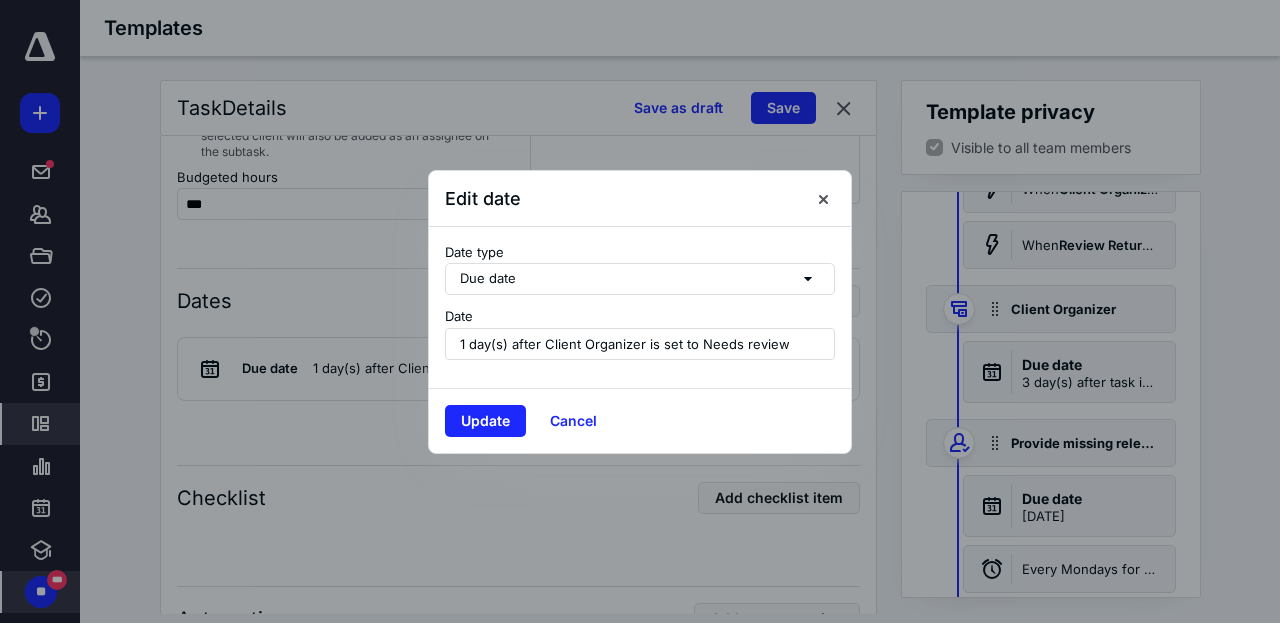 click on "1 day(s) after  Client Organizer is set to Needs review" at bounding box center [625, 344] 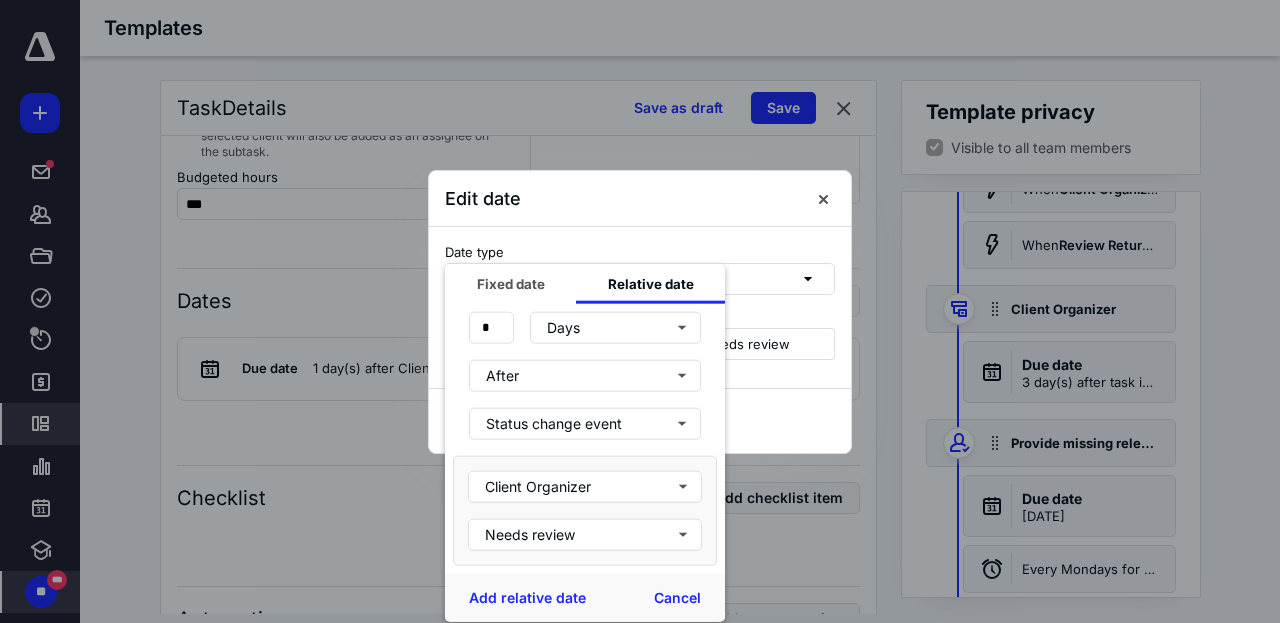click on "Date type Due date Date 1 day(s) after  Client Organizer is set to Needs review Fixed date Relative date Create a date that is relative to another date or status change. * Days After Status change event Client Organizer Needs review Add relative date Cancel" at bounding box center [640, 307] 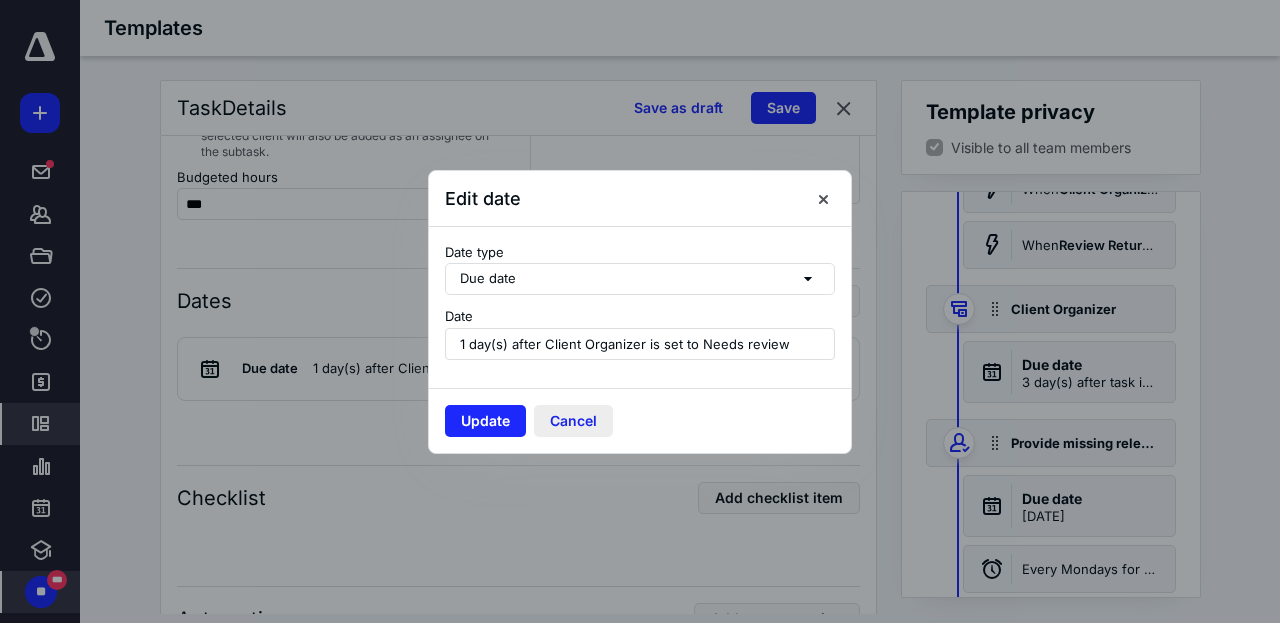 click on "Cancel" at bounding box center [573, 421] 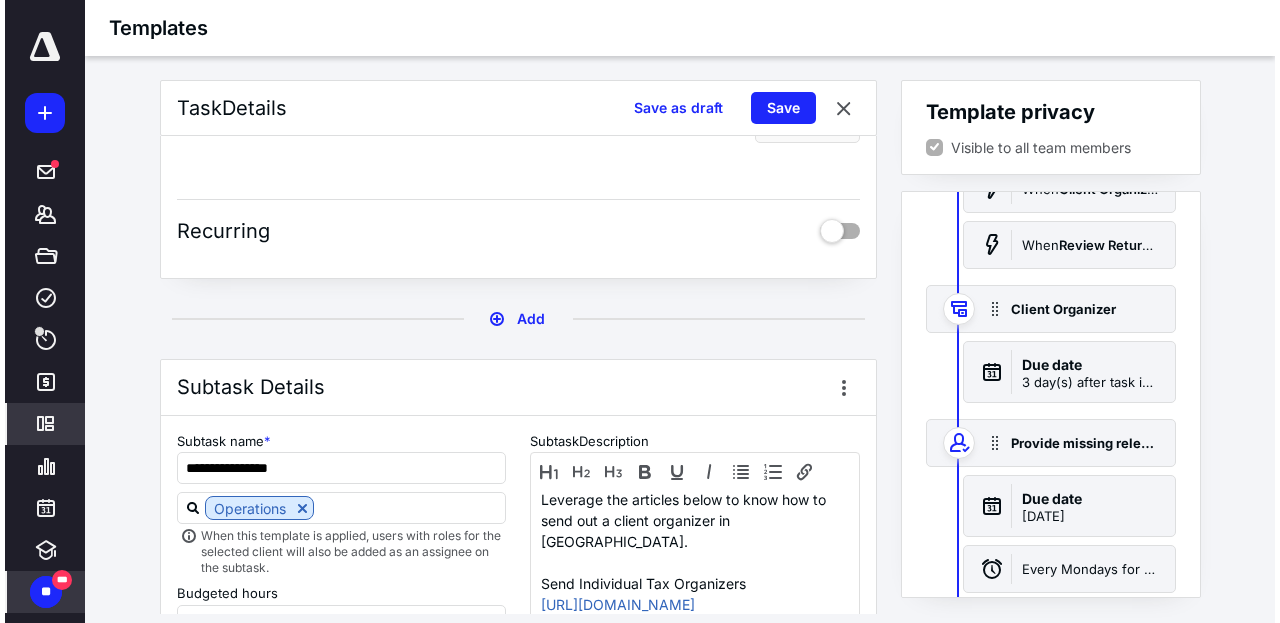 scroll, scrollTop: 1598, scrollLeft: 0, axis: vertical 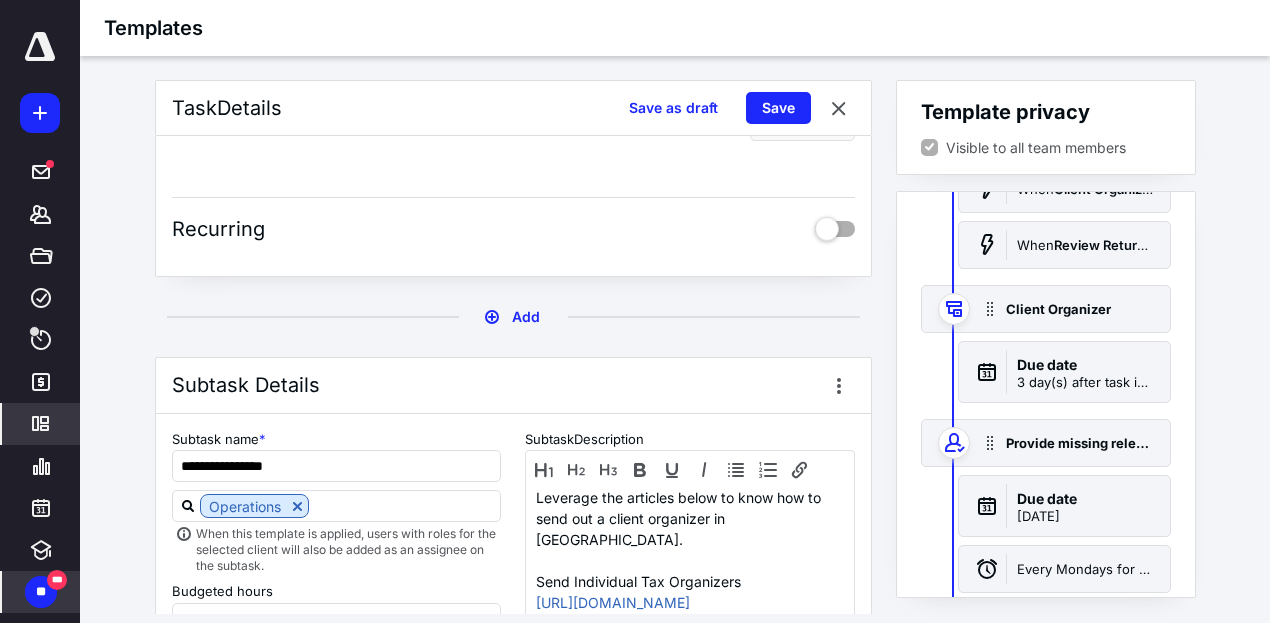 click at bounding box center [835, 229] 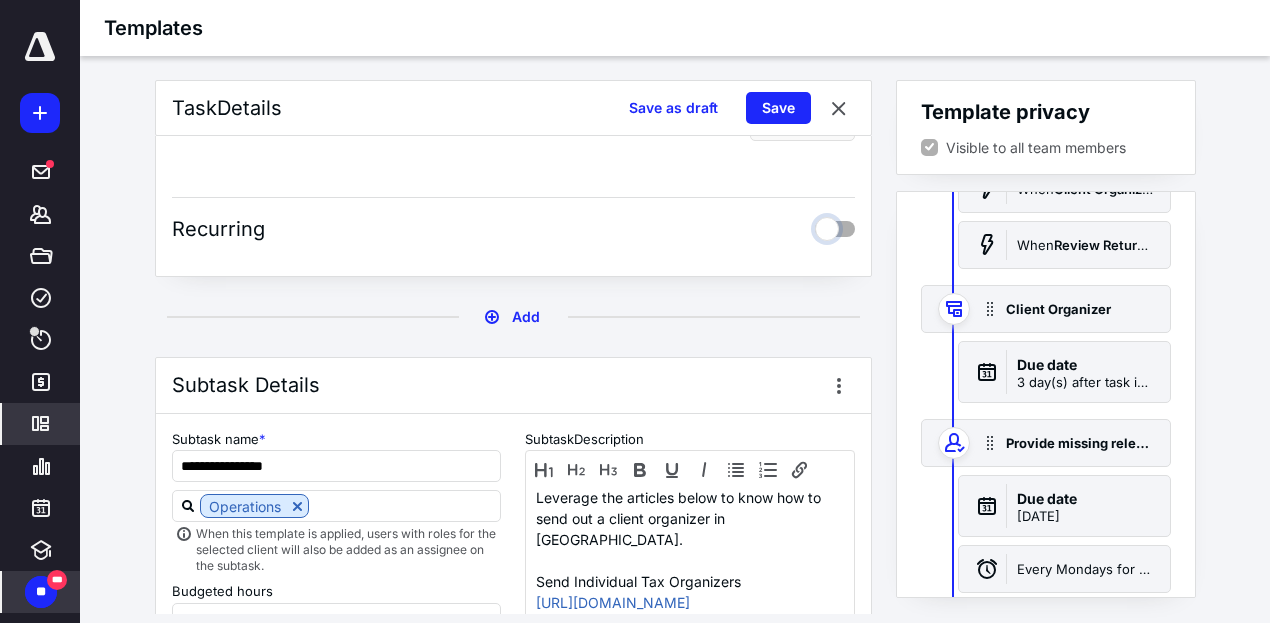click at bounding box center (835, 226) 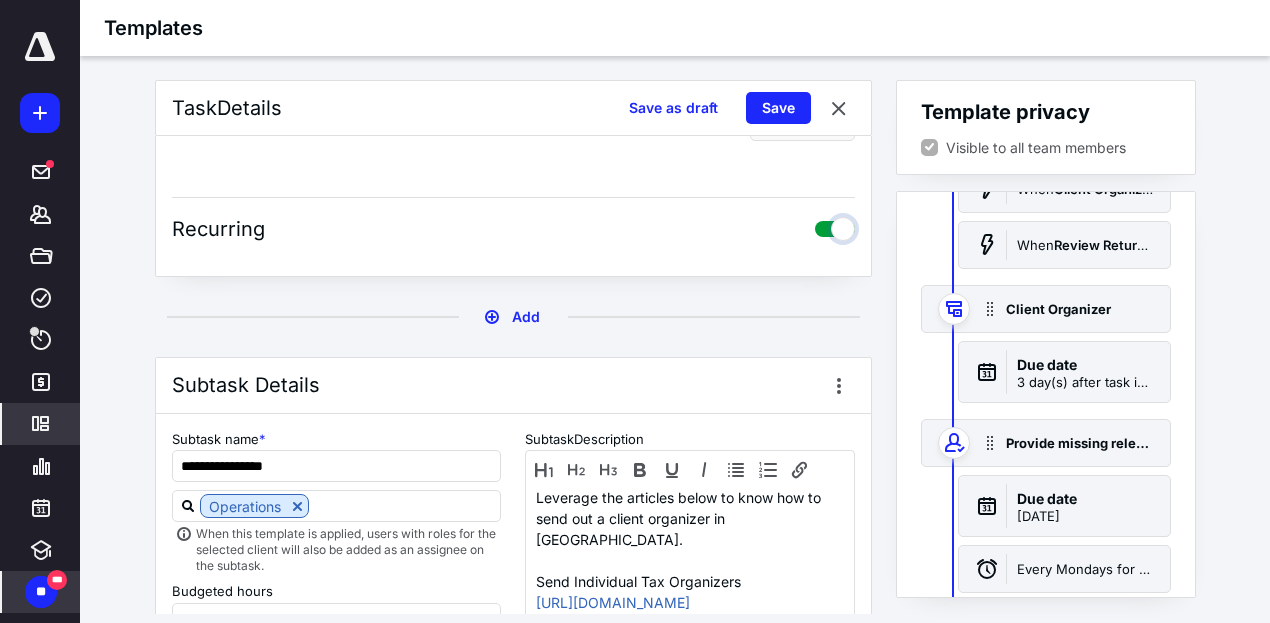 checkbox on "true" 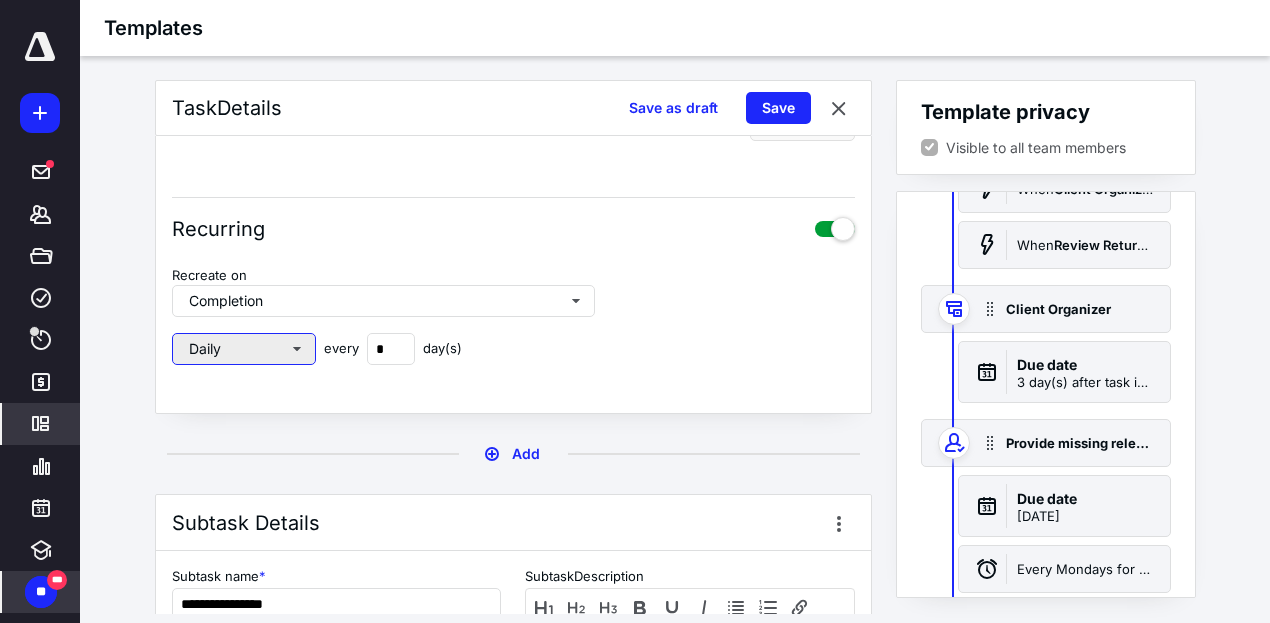 click on "Daily" at bounding box center (244, 349) 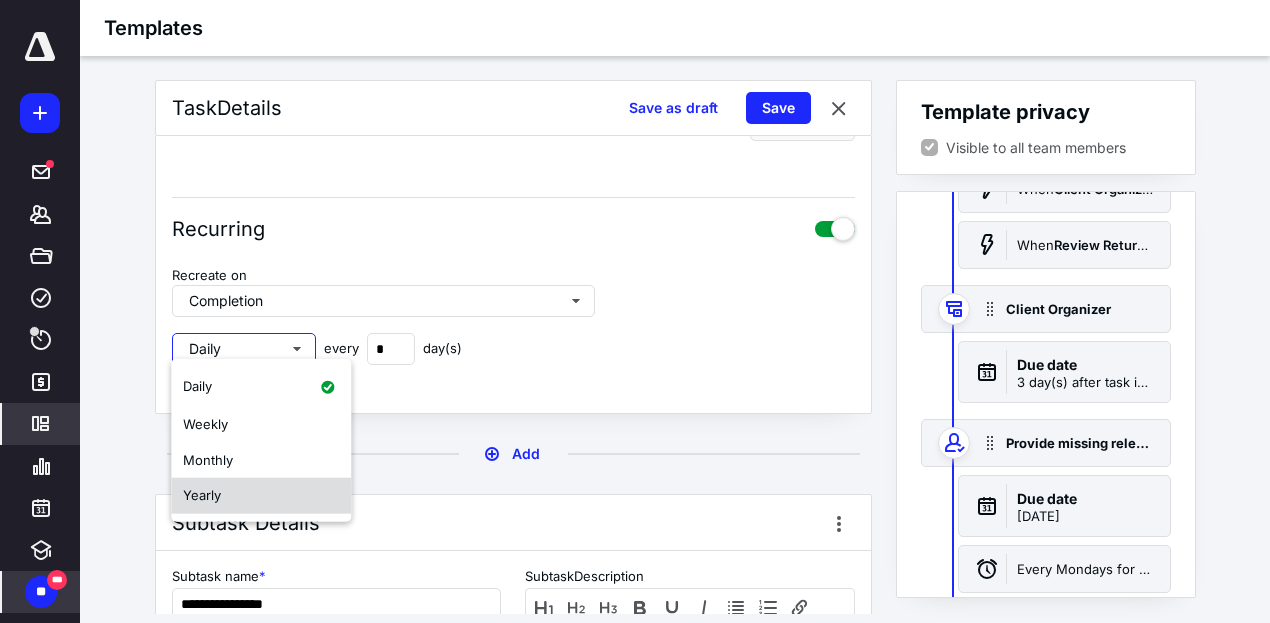 click on "Yearly" at bounding box center (261, 496) 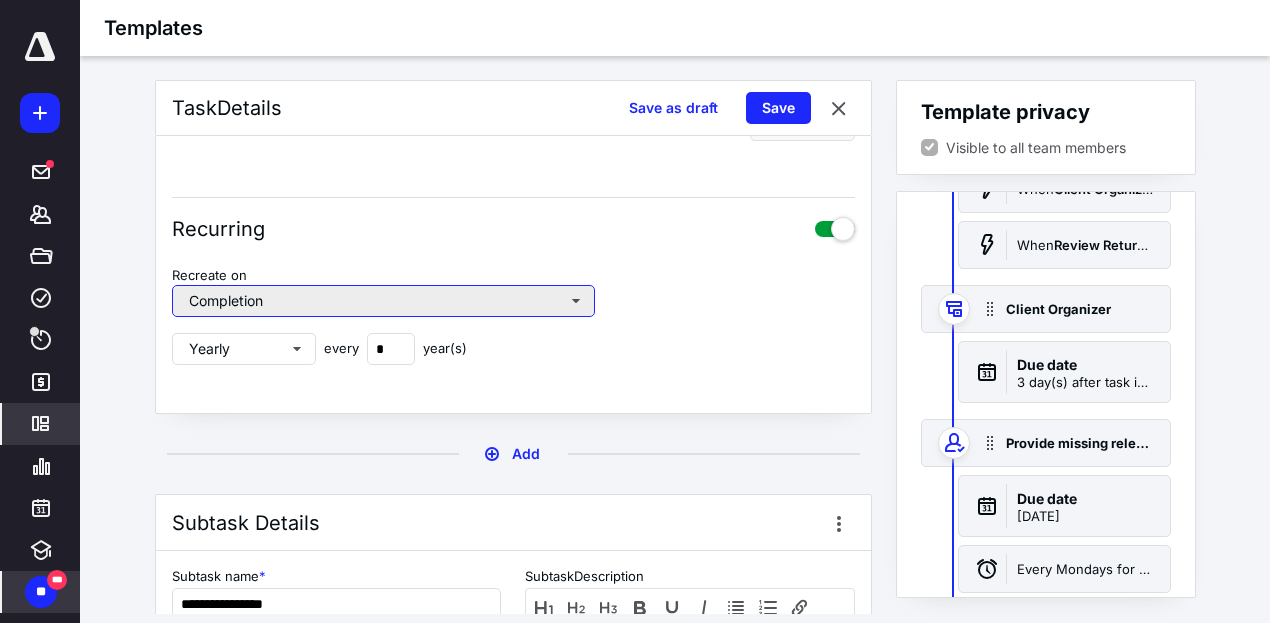 click on "Completion" at bounding box center (383, 301) 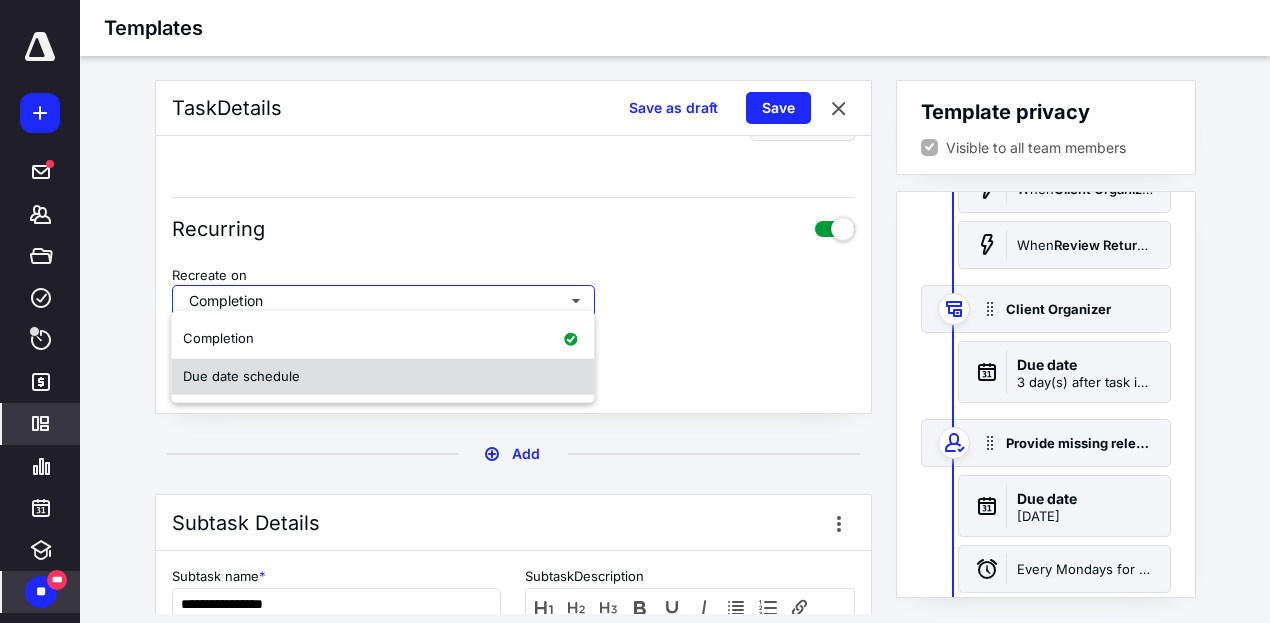 click on "Due date schedule" at bounding box center [382, 377] 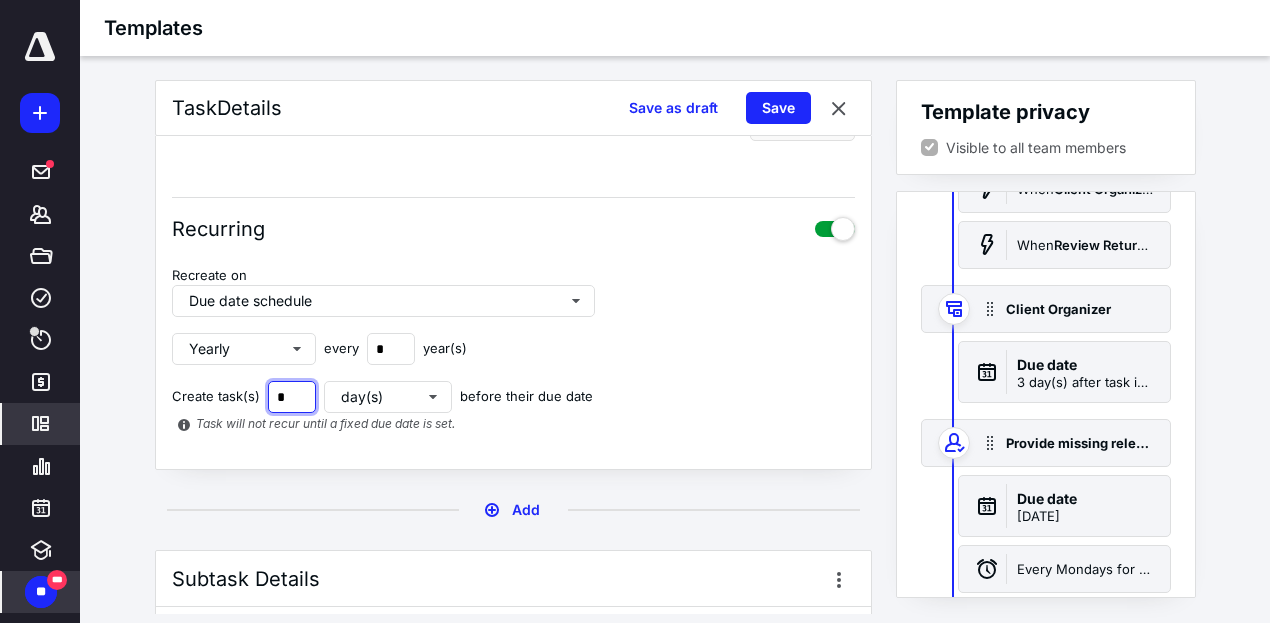 click on "*" at bounding box center (292, 397) 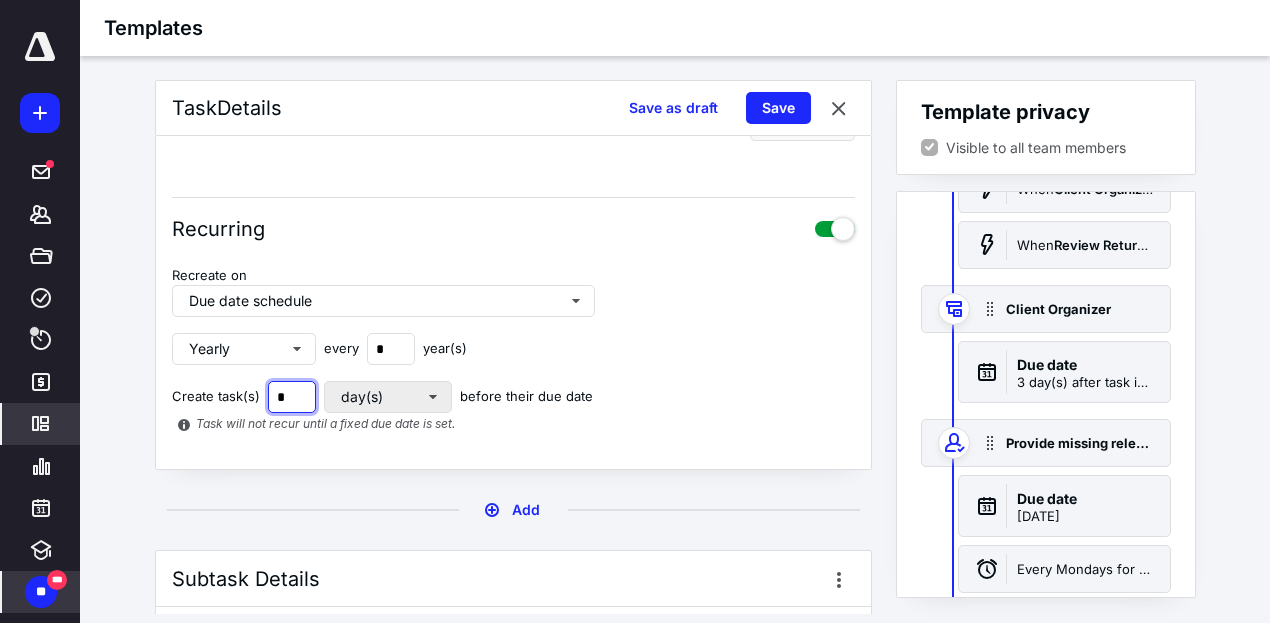 type on "*" 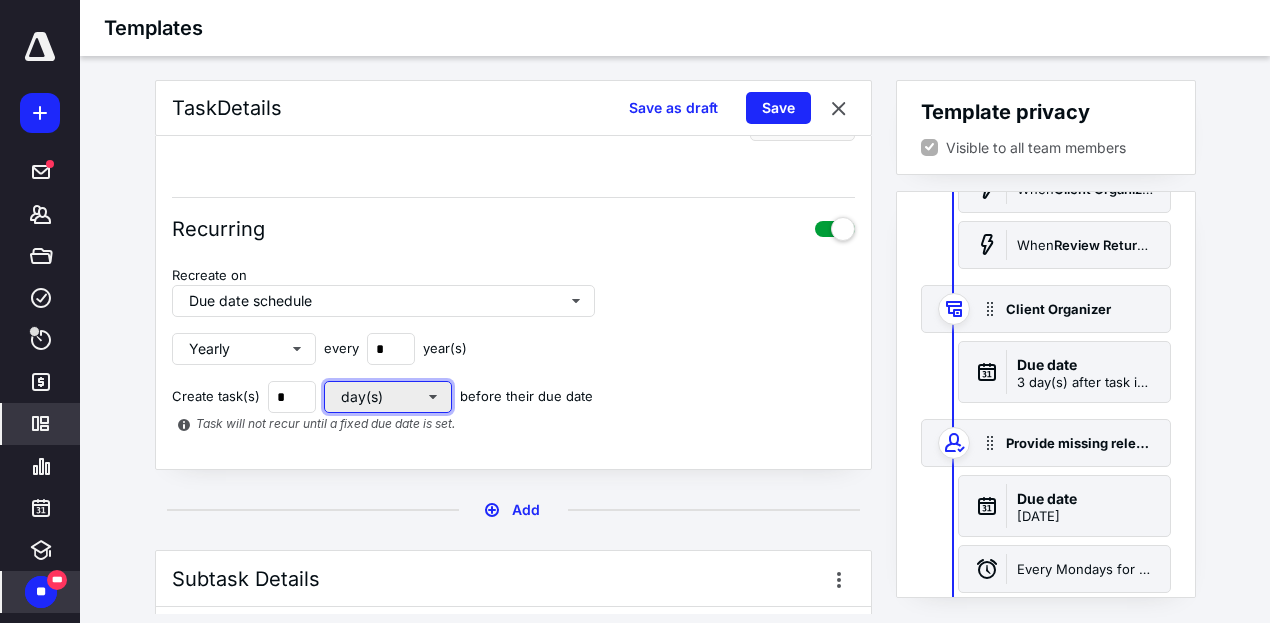 click on "day(s)" at bounding box center (388, 397) 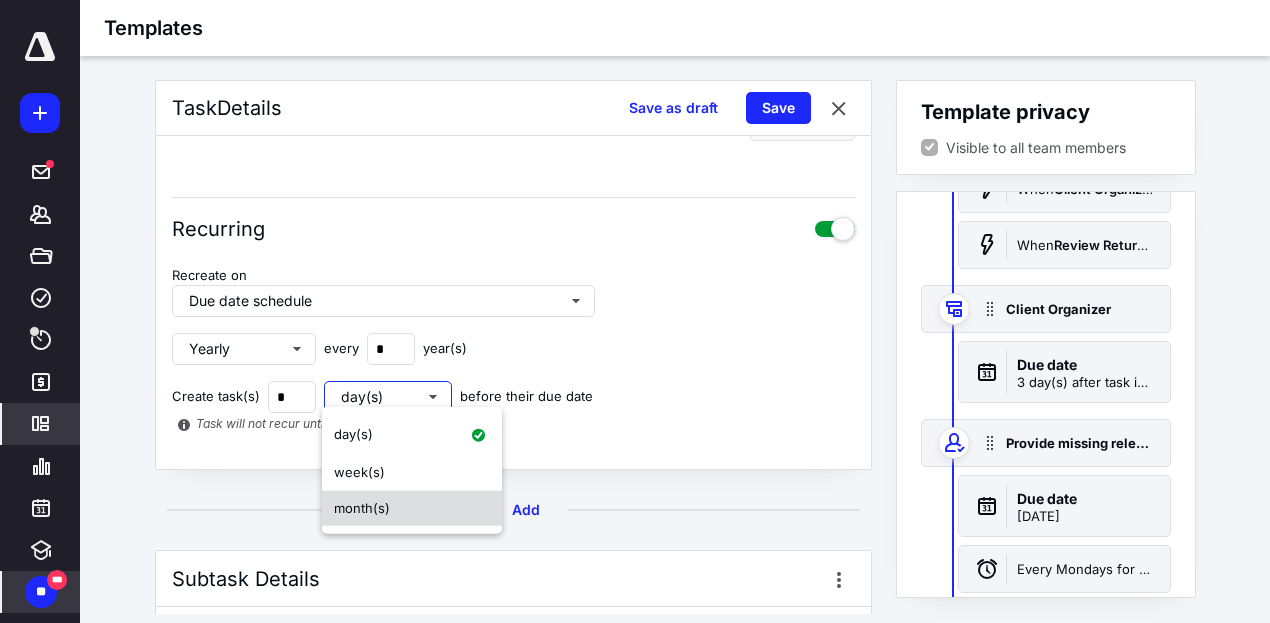 click on "month(s)" at bounding box center [412, 508] 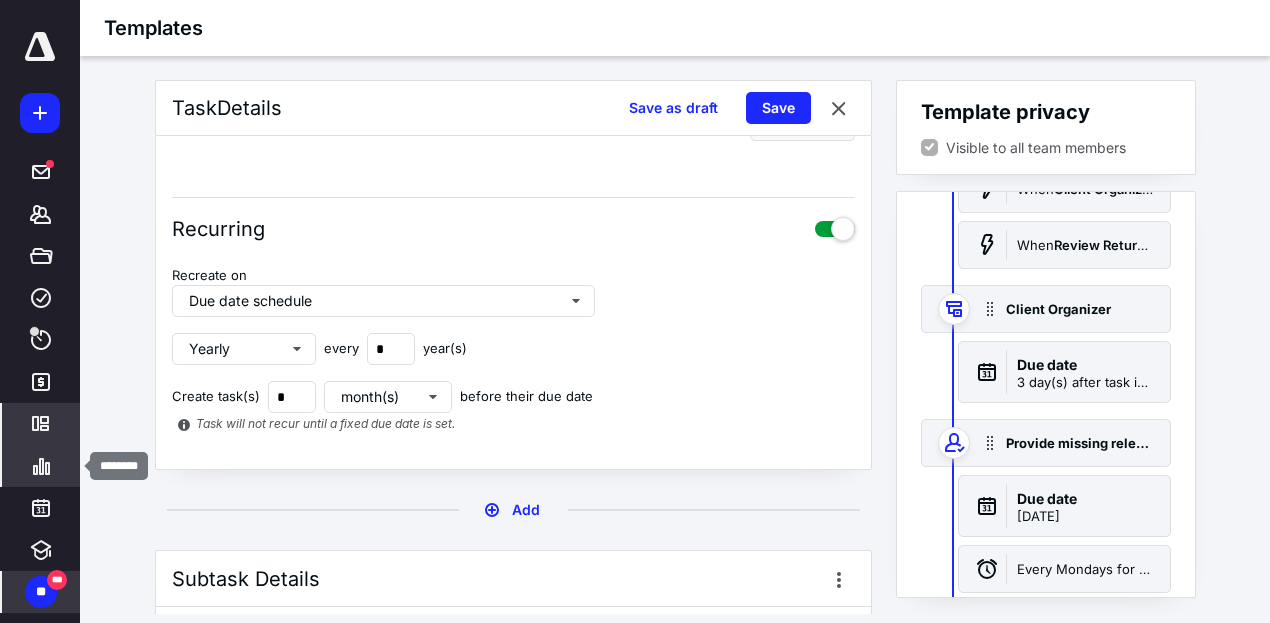 click on "********" at bounding box center (41, 466) 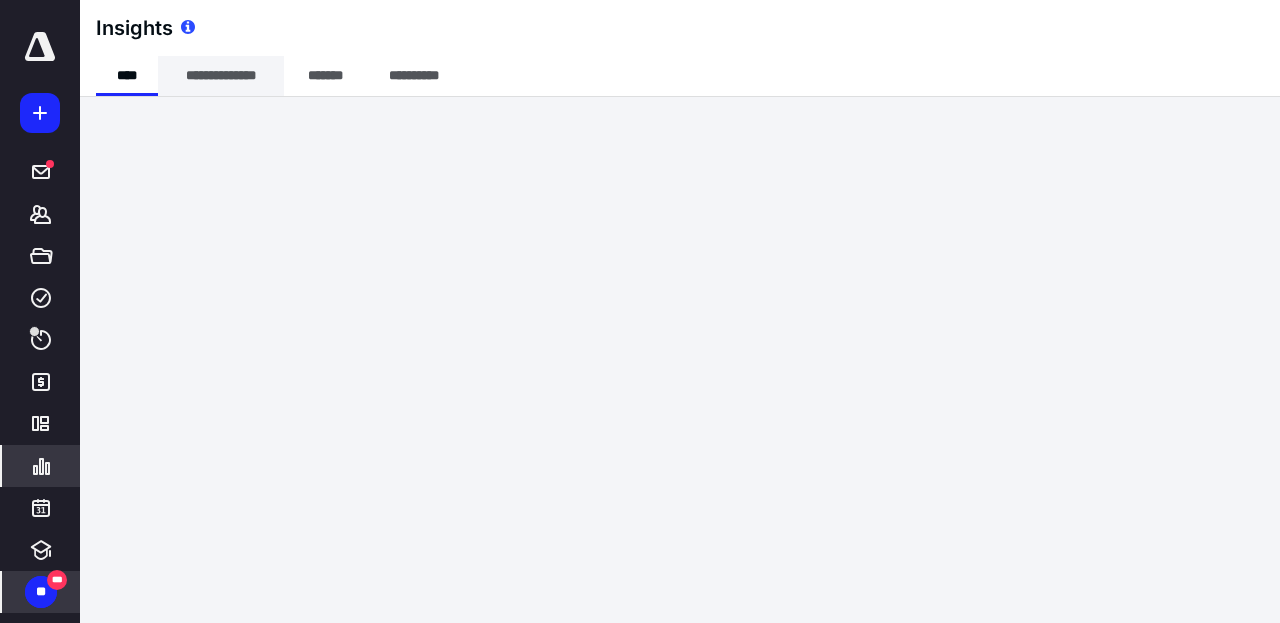 click on "**********" at bounding box center (221, 76) 